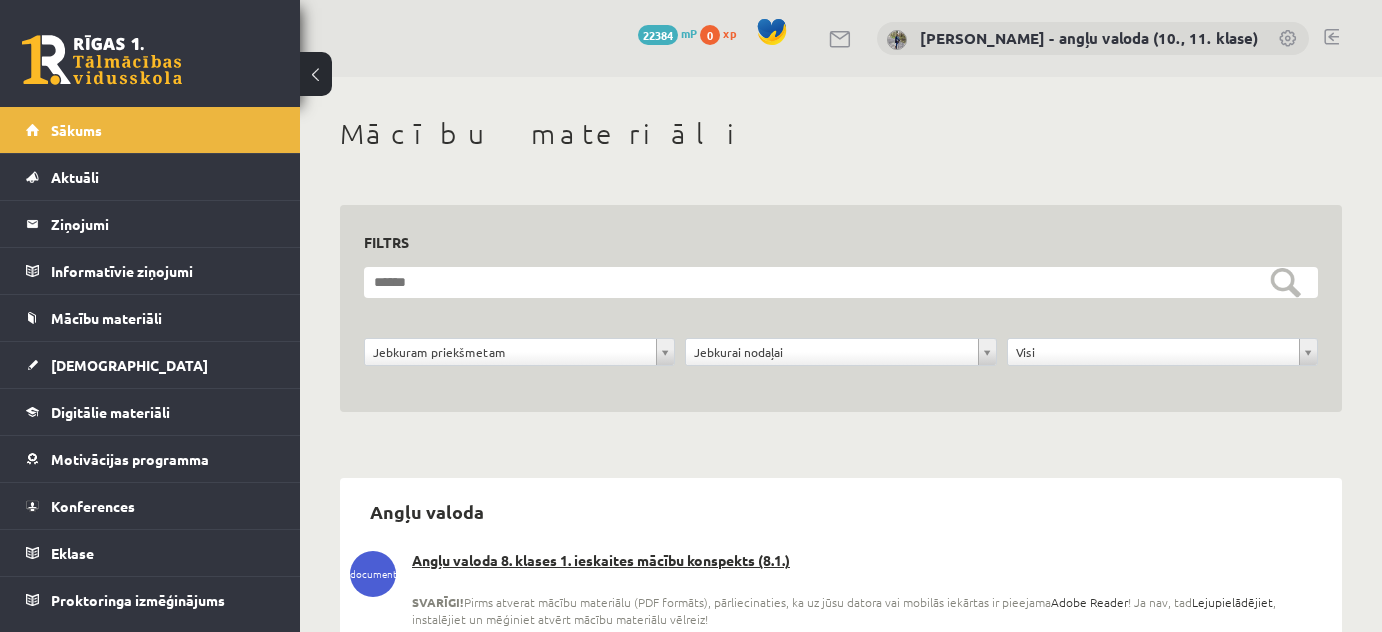 scroll, scrollTop: 0, scrollLeft: 0, axis: both 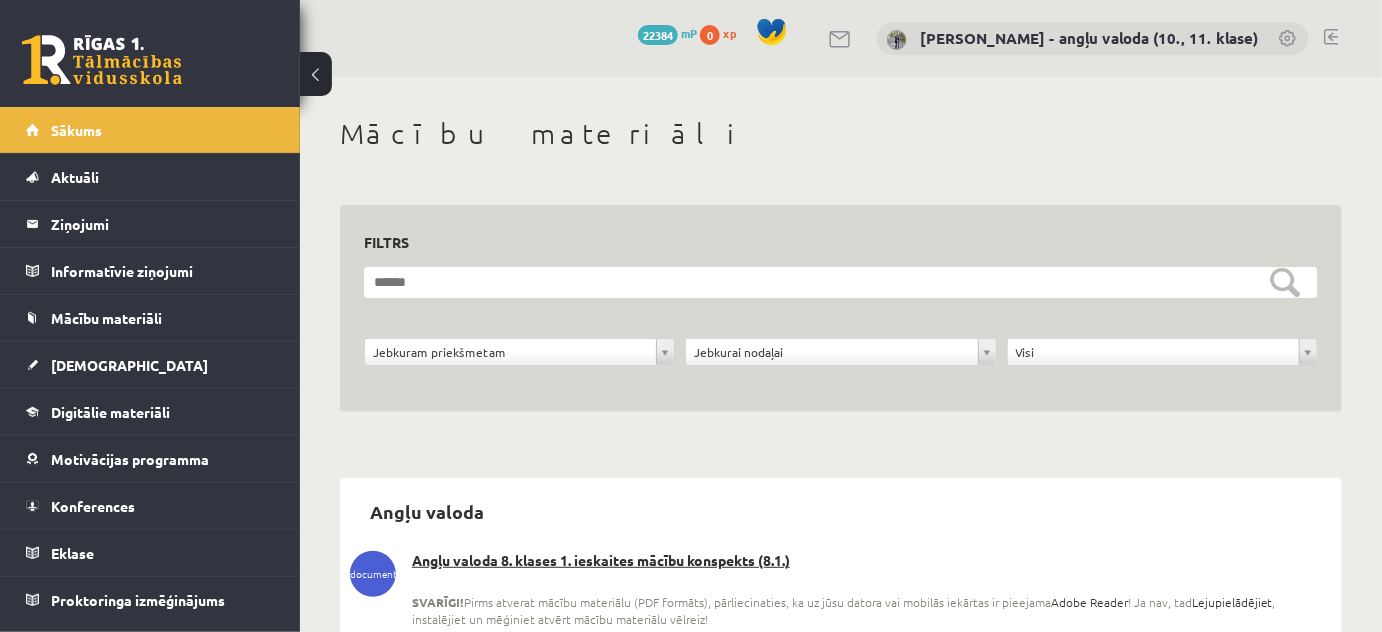 click on "**********" at bounding box center [841, 208261] 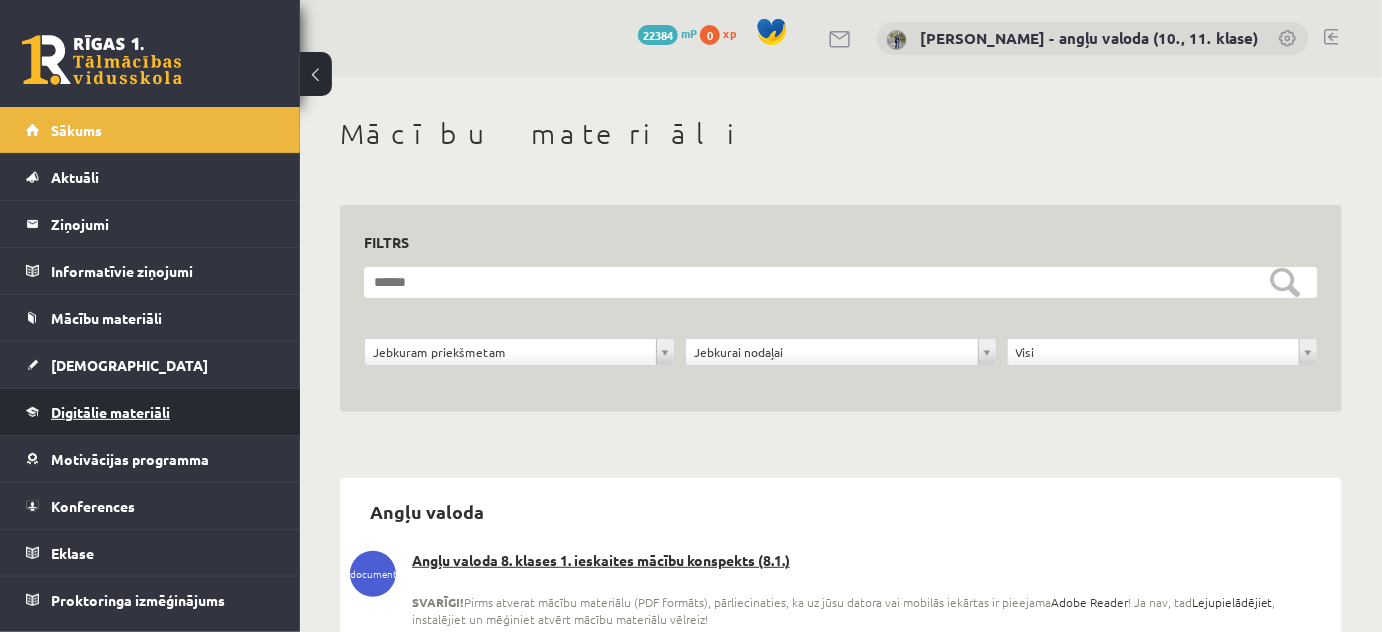 click on "Digitālie materiāli" at bounding box center (110, 412) 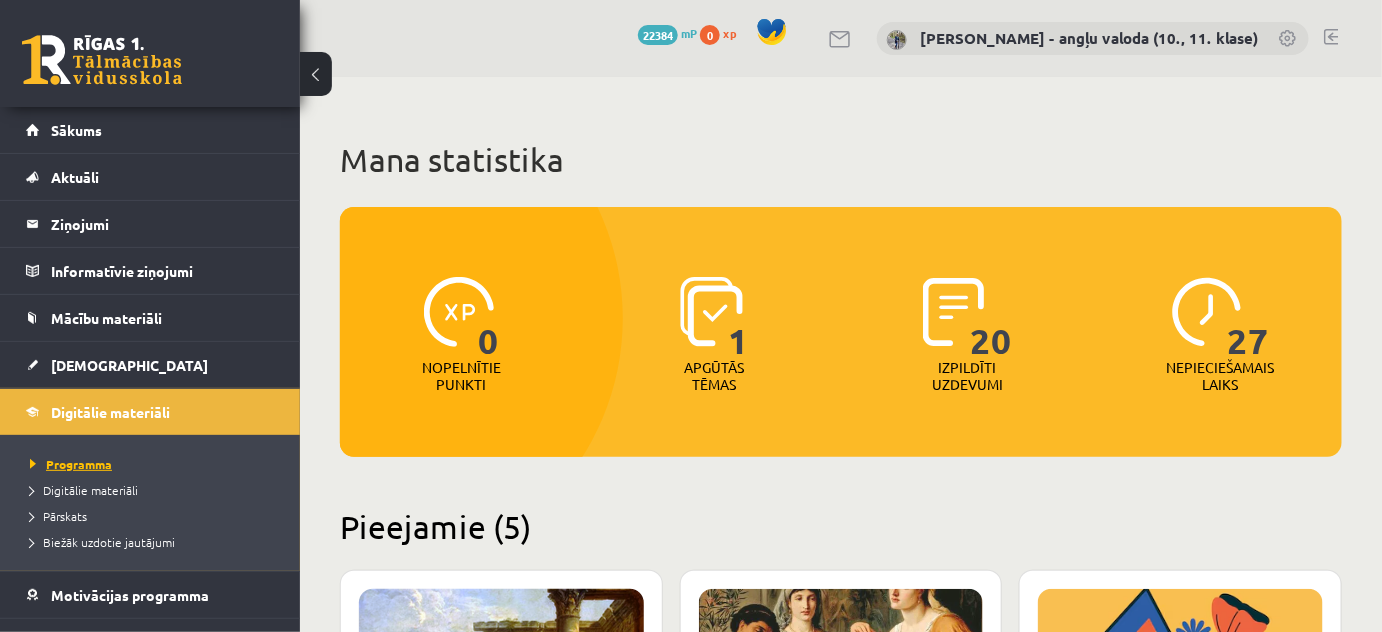 click on "Programma" at bounding box center (71, 464) 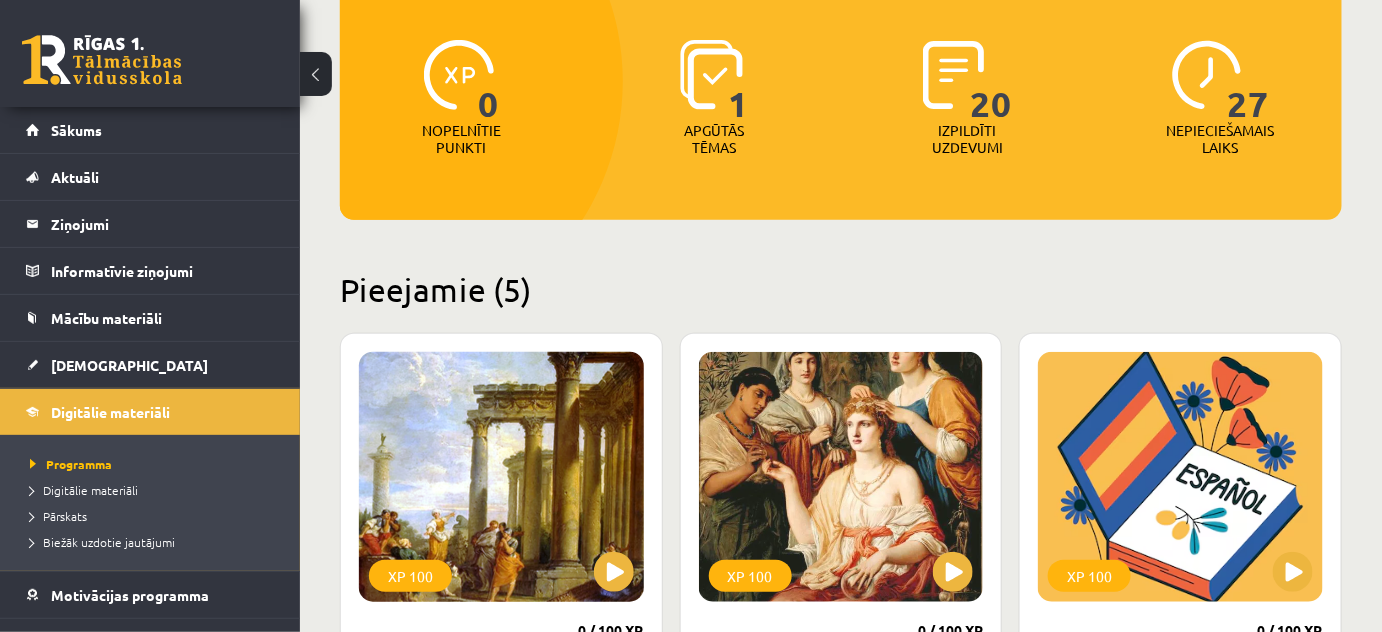 scroll, scrollTop: 0, scrollLeft: 0, axis: both 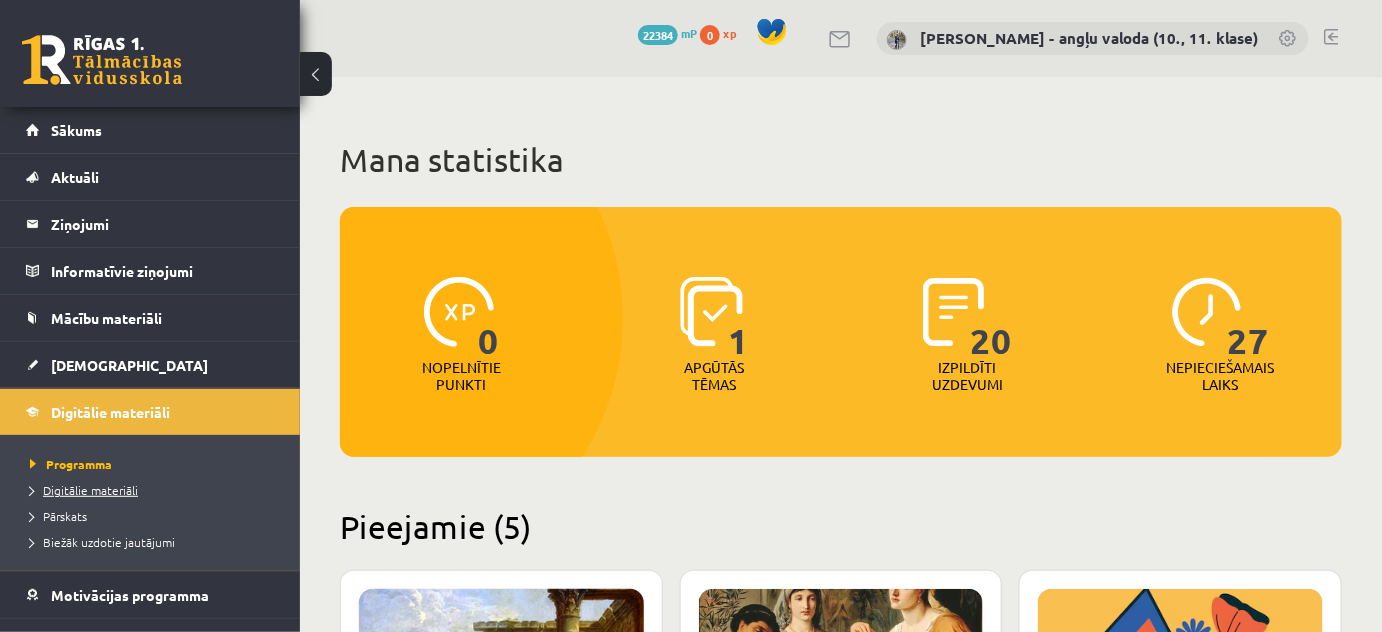 click on "Digitālie materiāli" at bounding box center [84, 490] 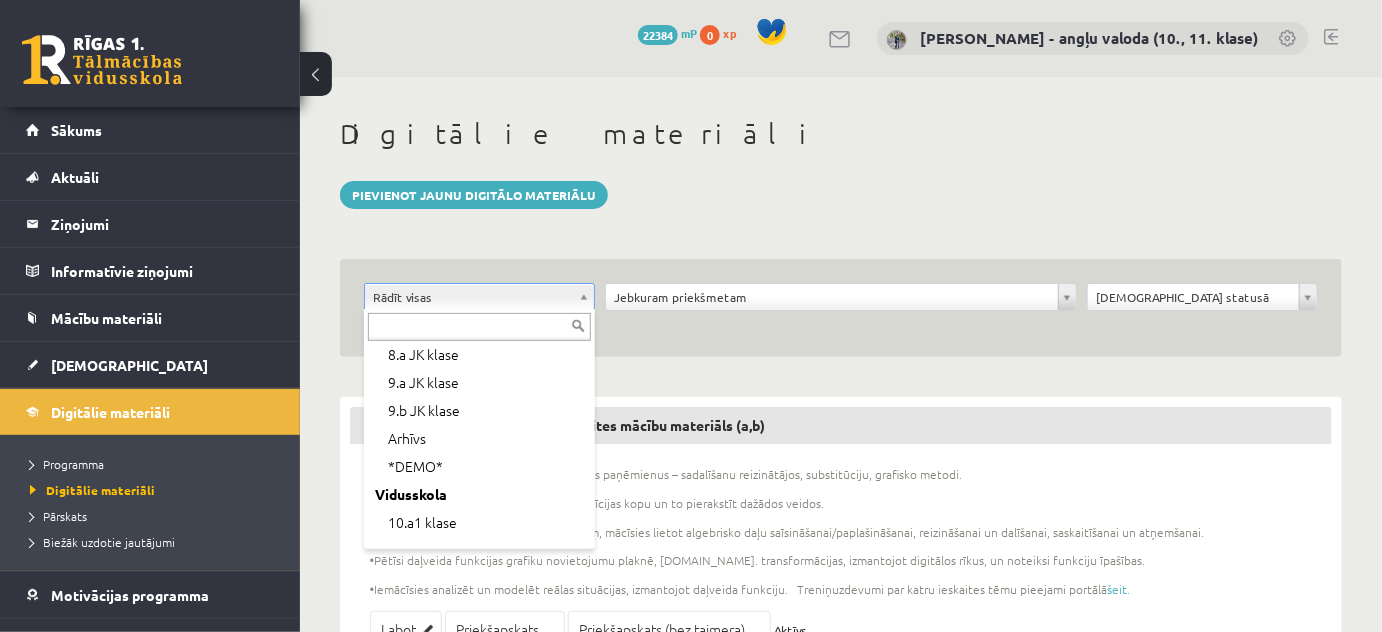 scroll, scrollTop: 140, scrollLeft: 0, axis: vertical 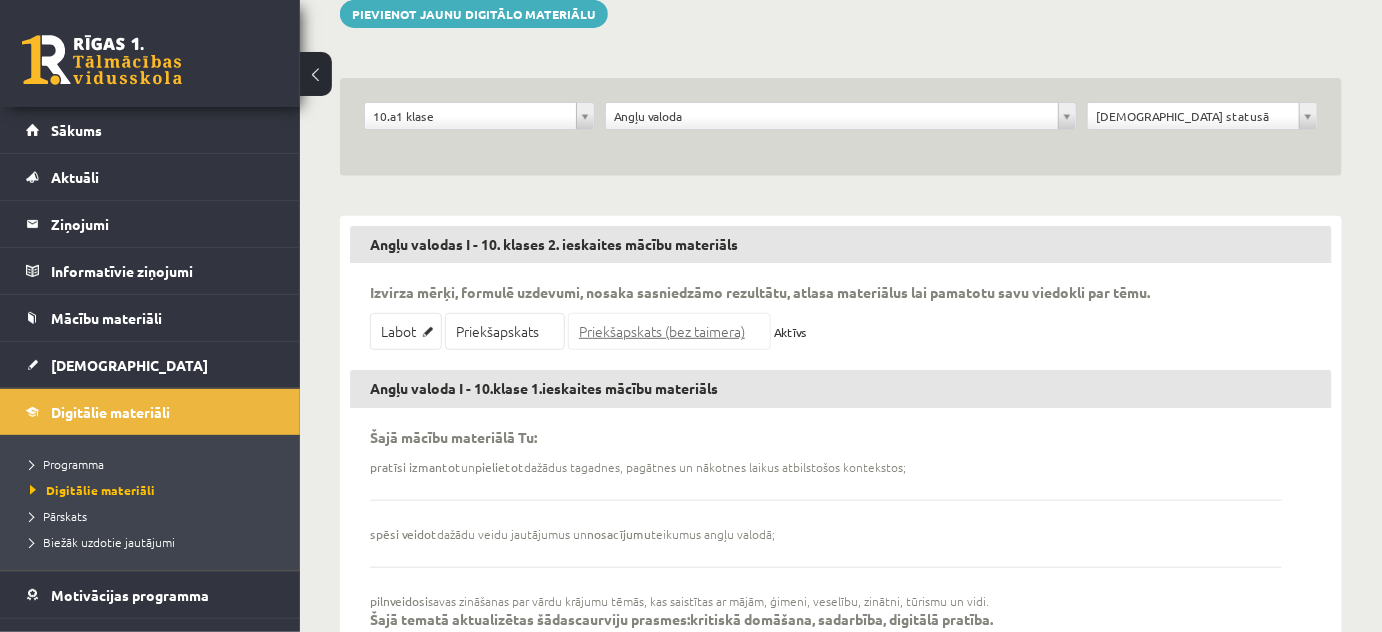 click on "Priekšapskats (bez taimera)" at bounding box center (669, 331) 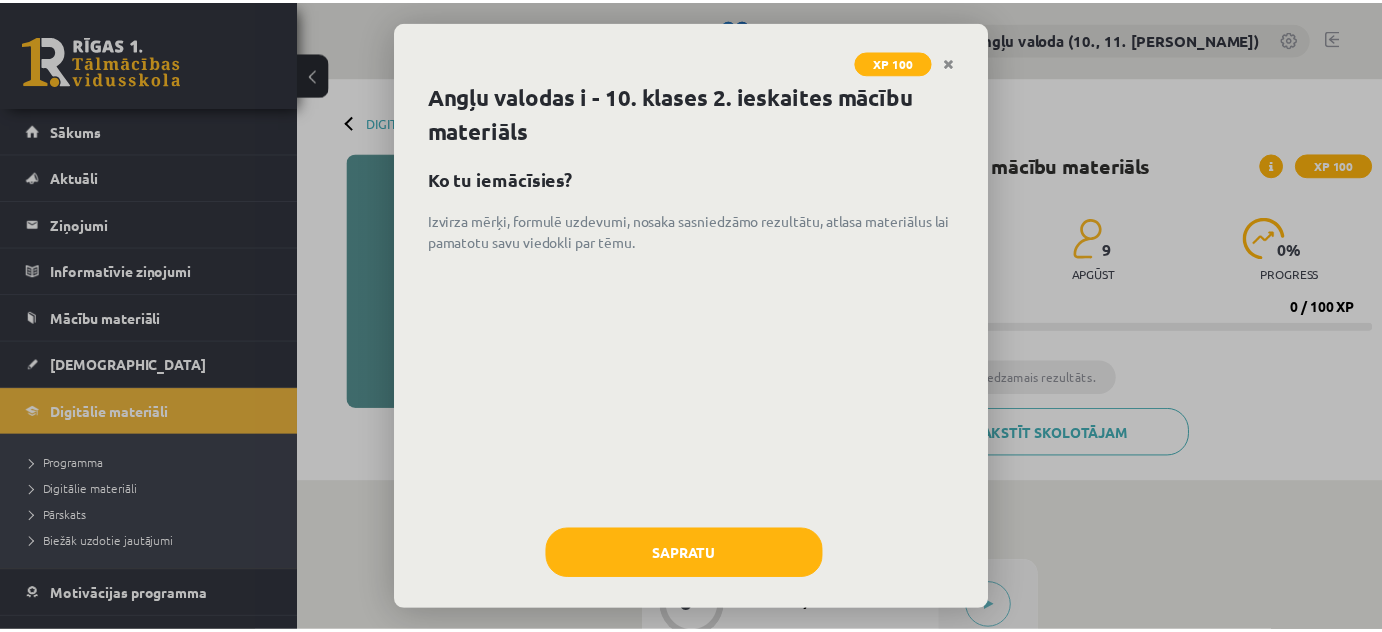 scroll, scrollTop: 0, scrollLeft: 0, axis: both 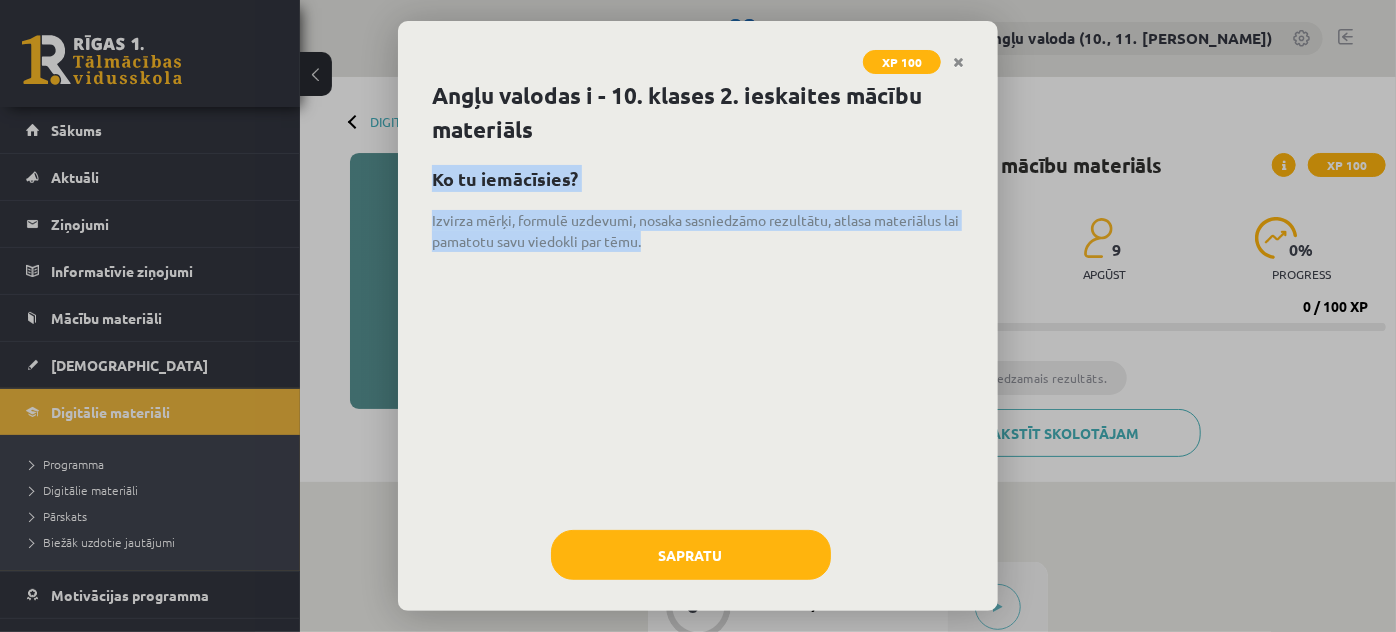 drag, startPoint x: 426, startPoint y: 172, endPoint x: 696, endPoint y: 254, distance: 282.17725 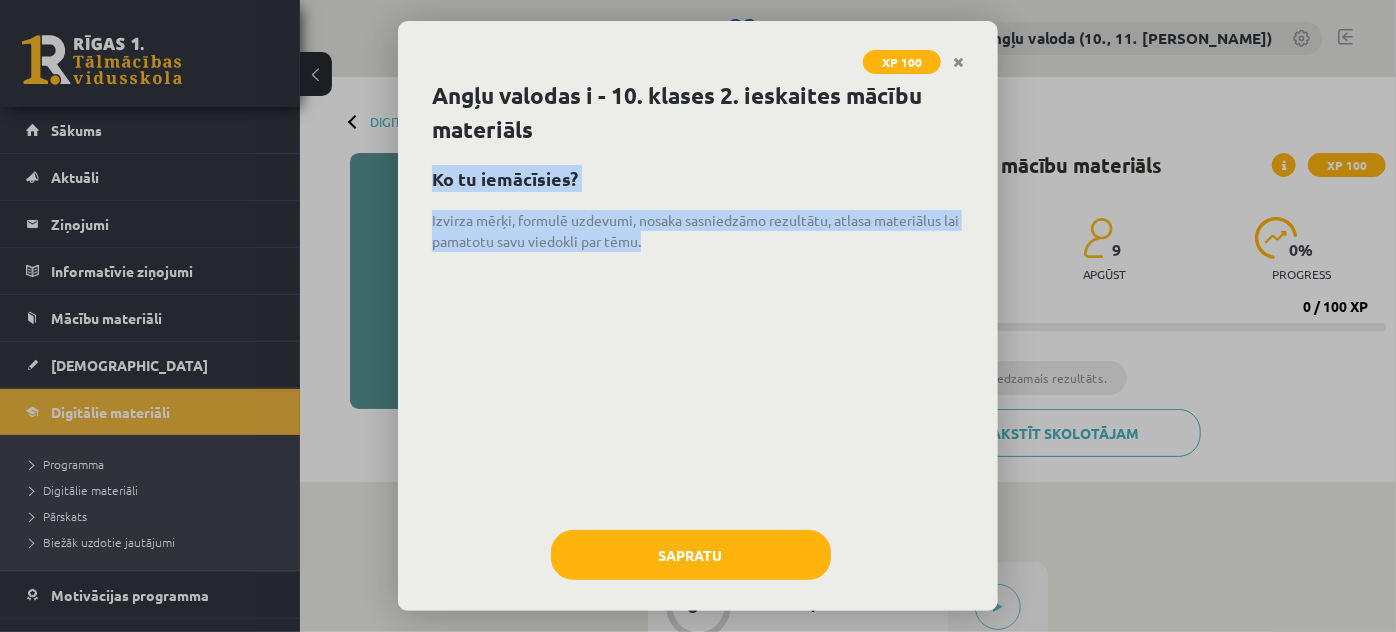 copy on "Ko tu iemācīsies? Izvirza mērķi, formulē uzdevumi, nosaka sasniedzāmo rezultātu, atlasa materiālus lai pamatotu savu viedokli par tēmu." 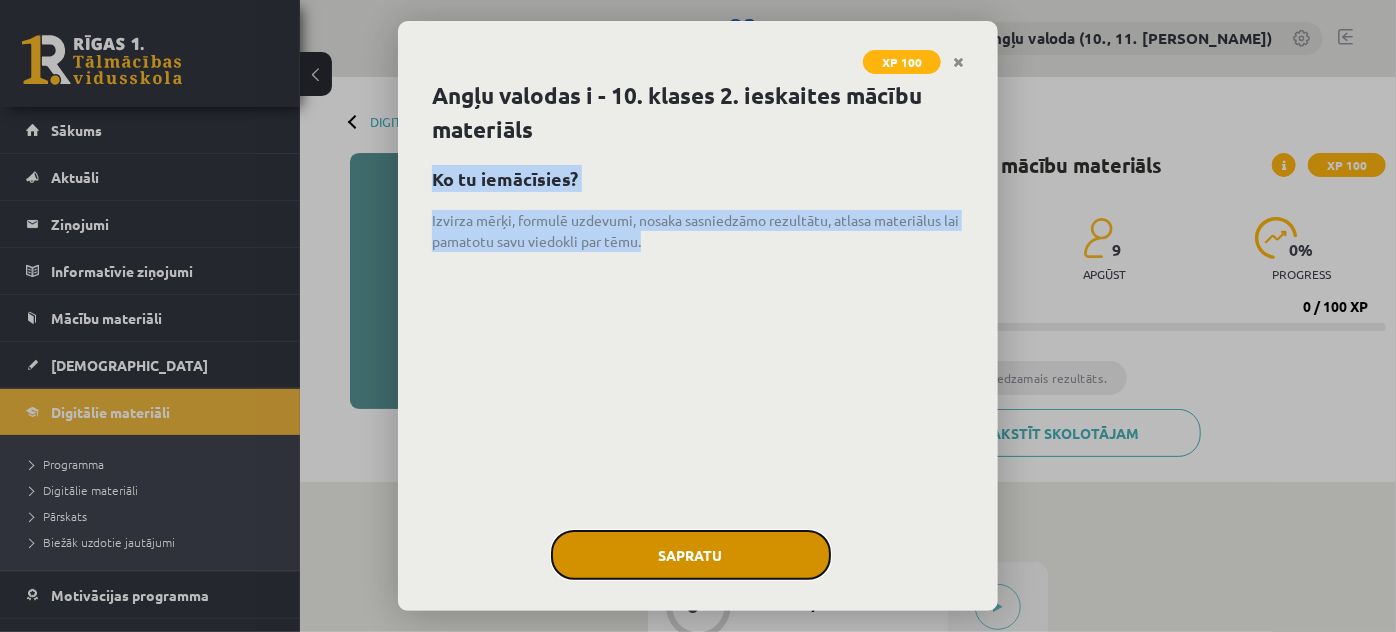 click on "Sapratu" 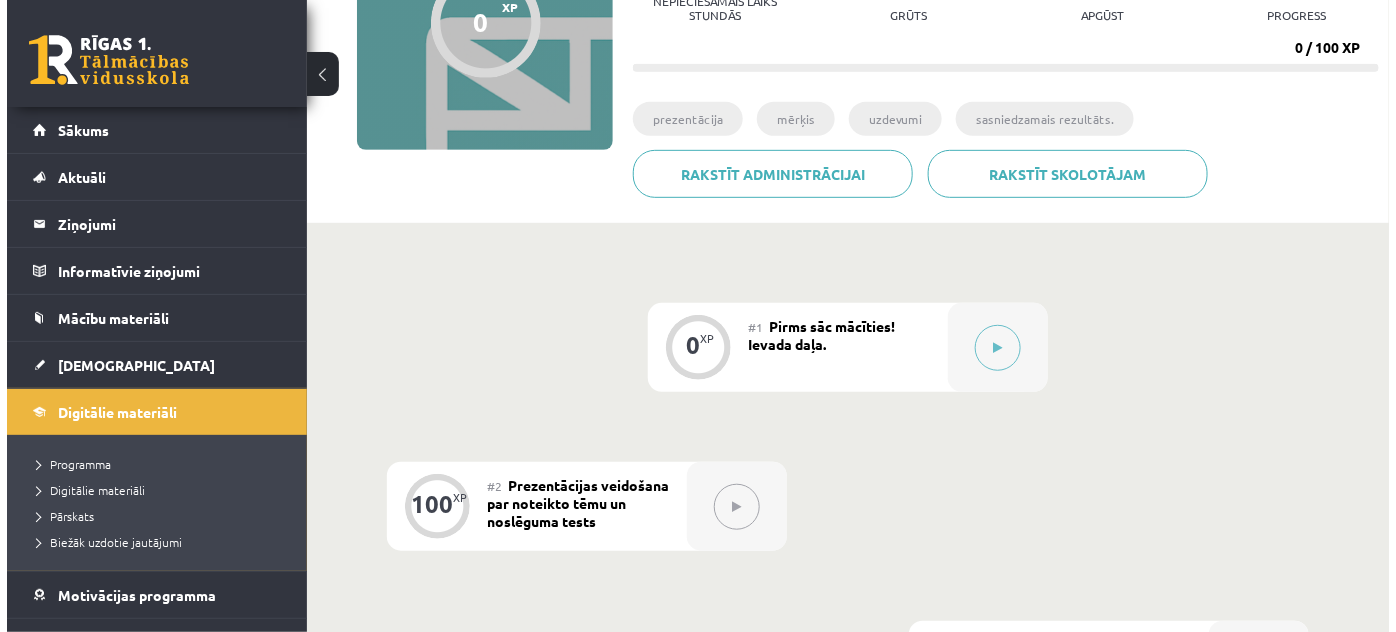 scroll, scrollTop: 272, scrollLeft: 0, axis: vertical 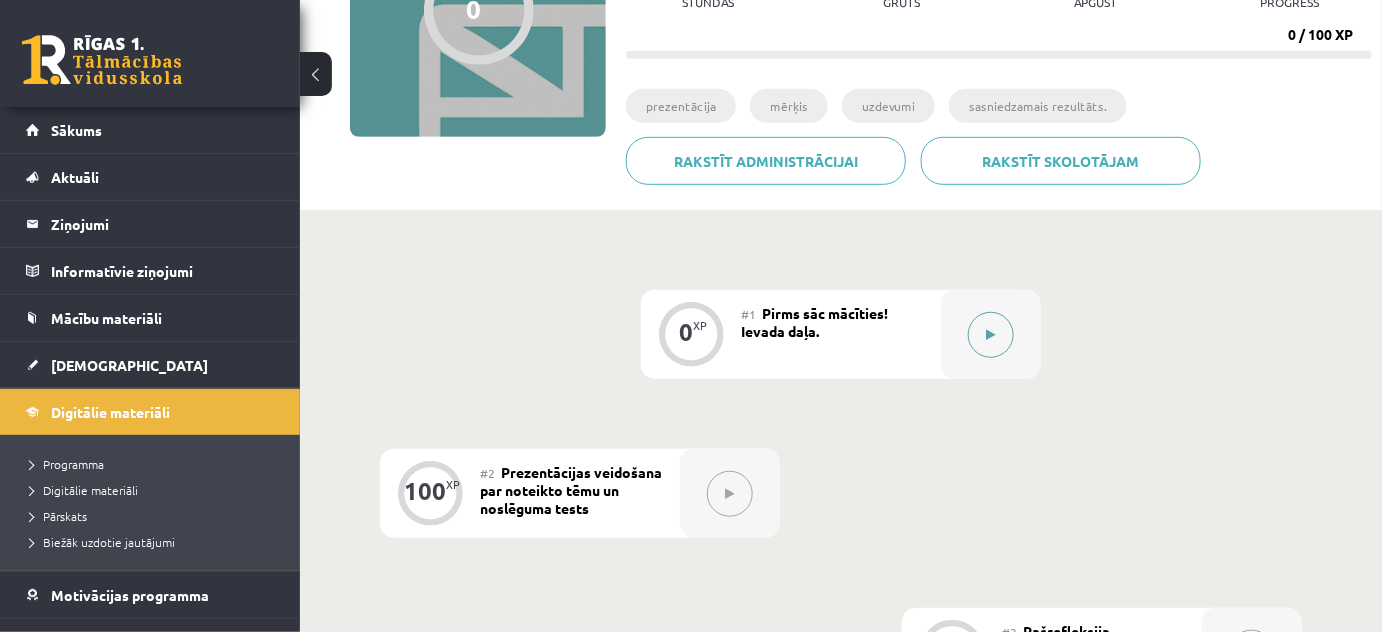 click 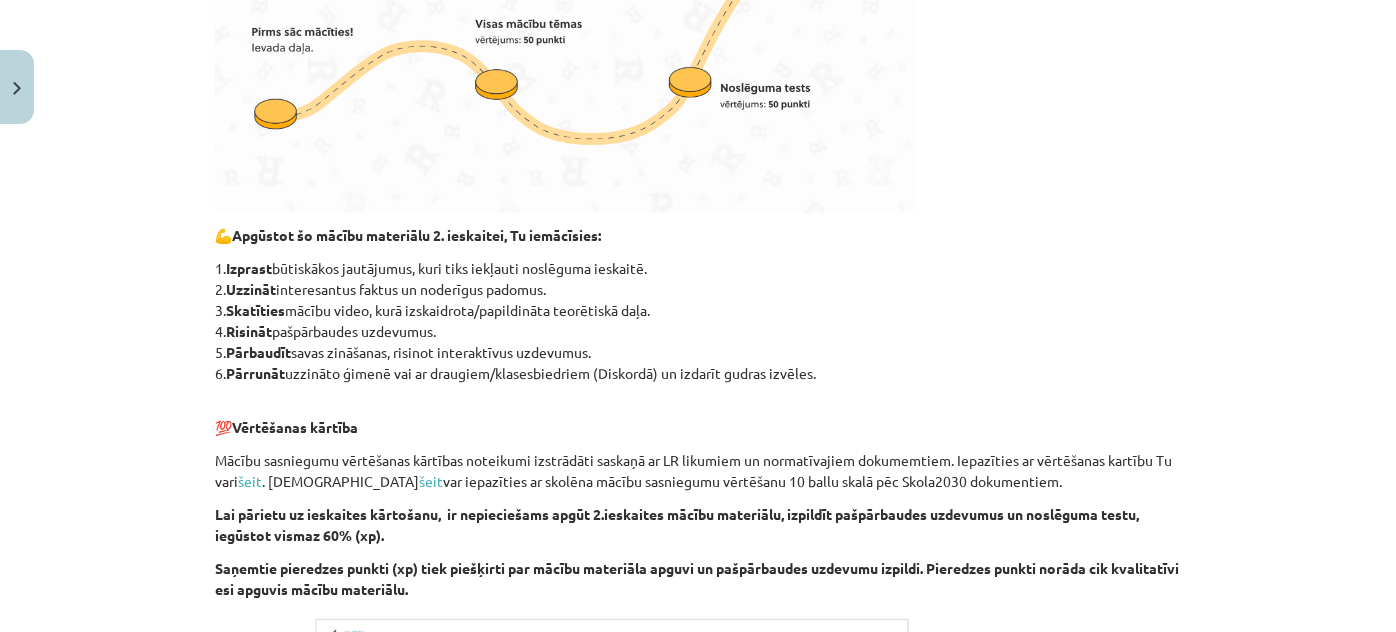 scroll, scrollTop: 727, scrollLeft: 0, axis: vertical 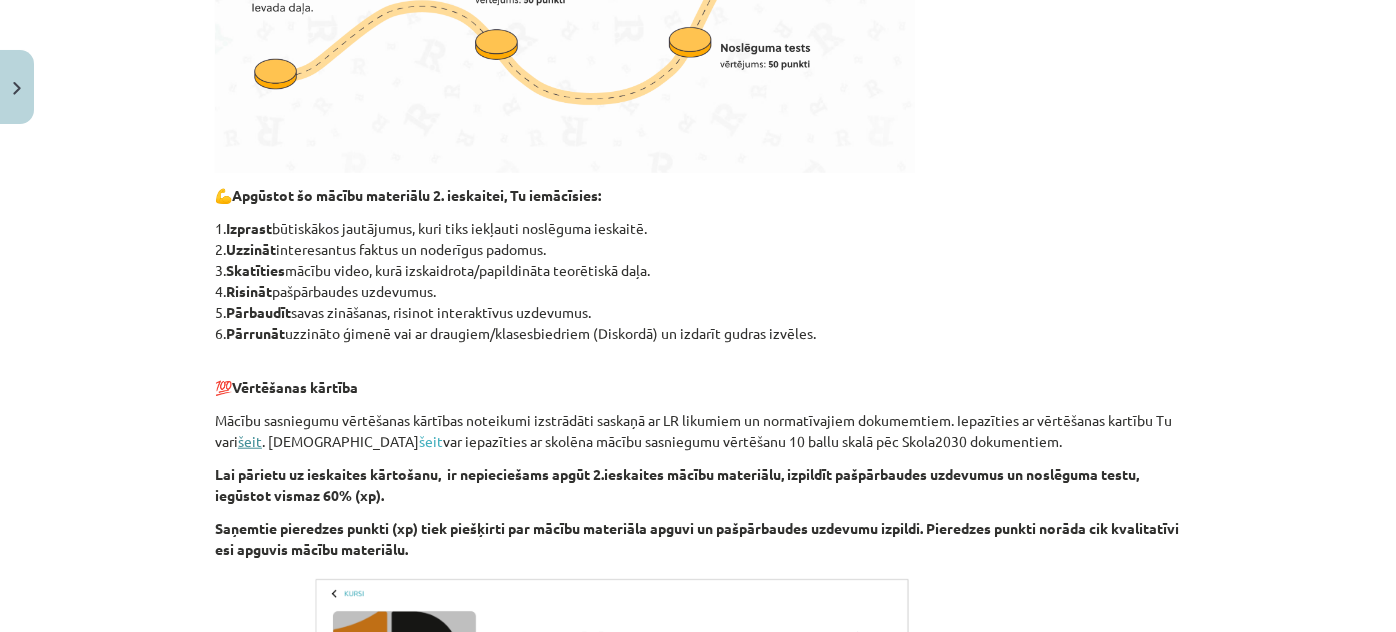 click on "šeit" 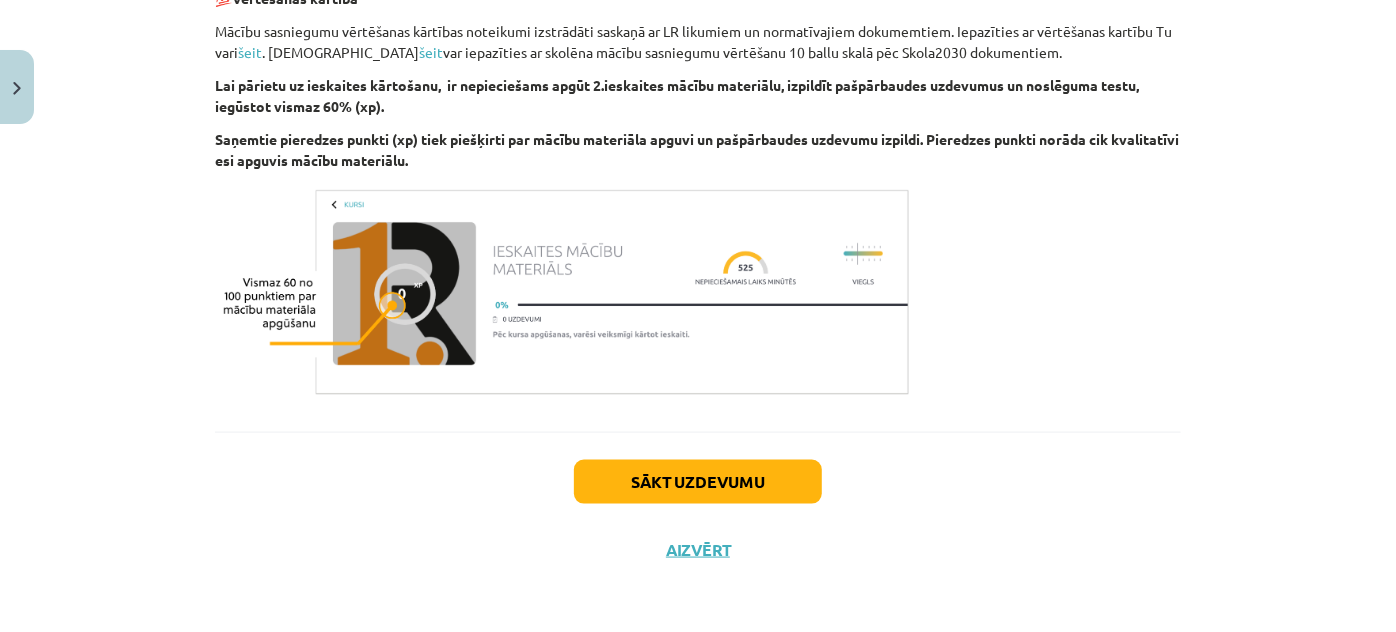 scroll, scrollTop: 1117, scrollLeft: 0, axis: vertical 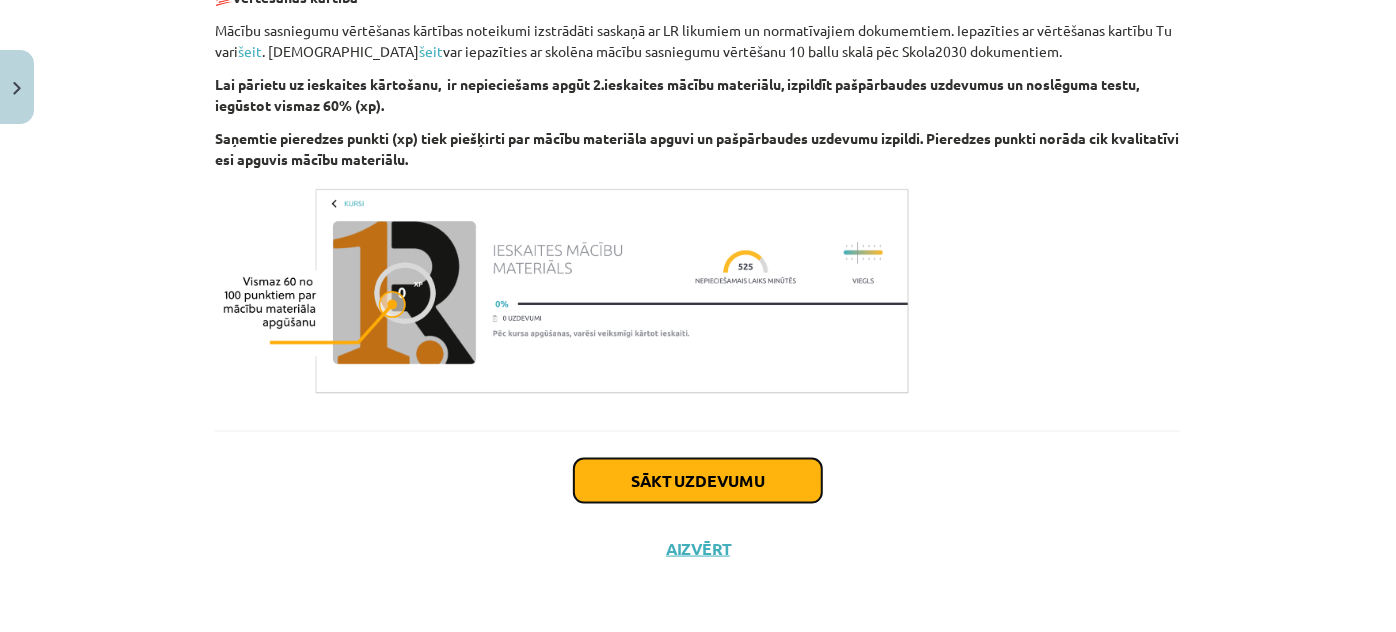 click on "Sākt uzdevumu" 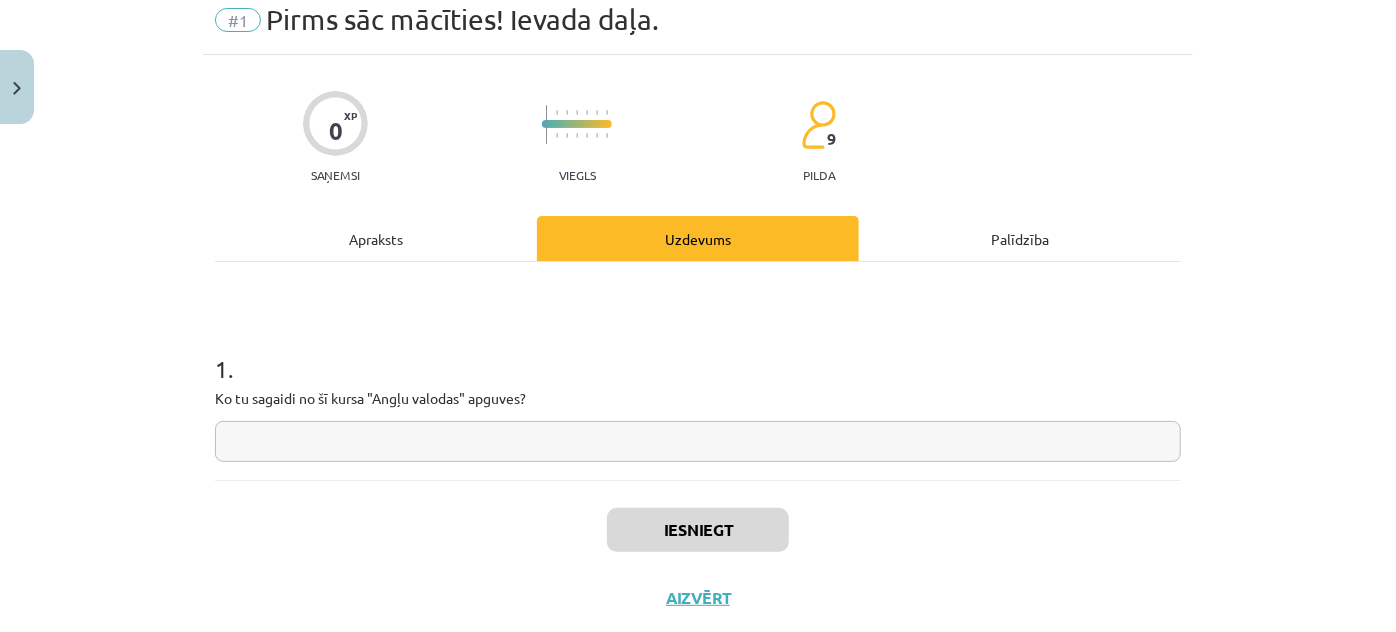 scroll, scrollTop: 50, scrollLeft: 0, axis: vertical 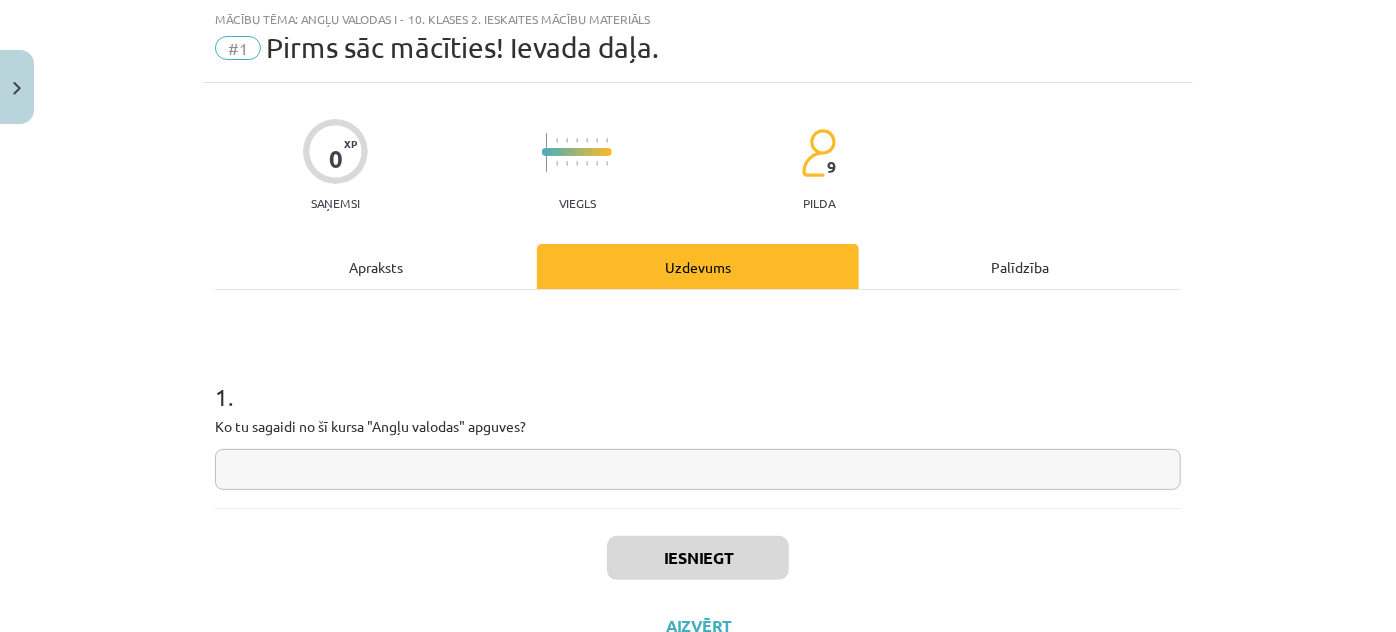 click 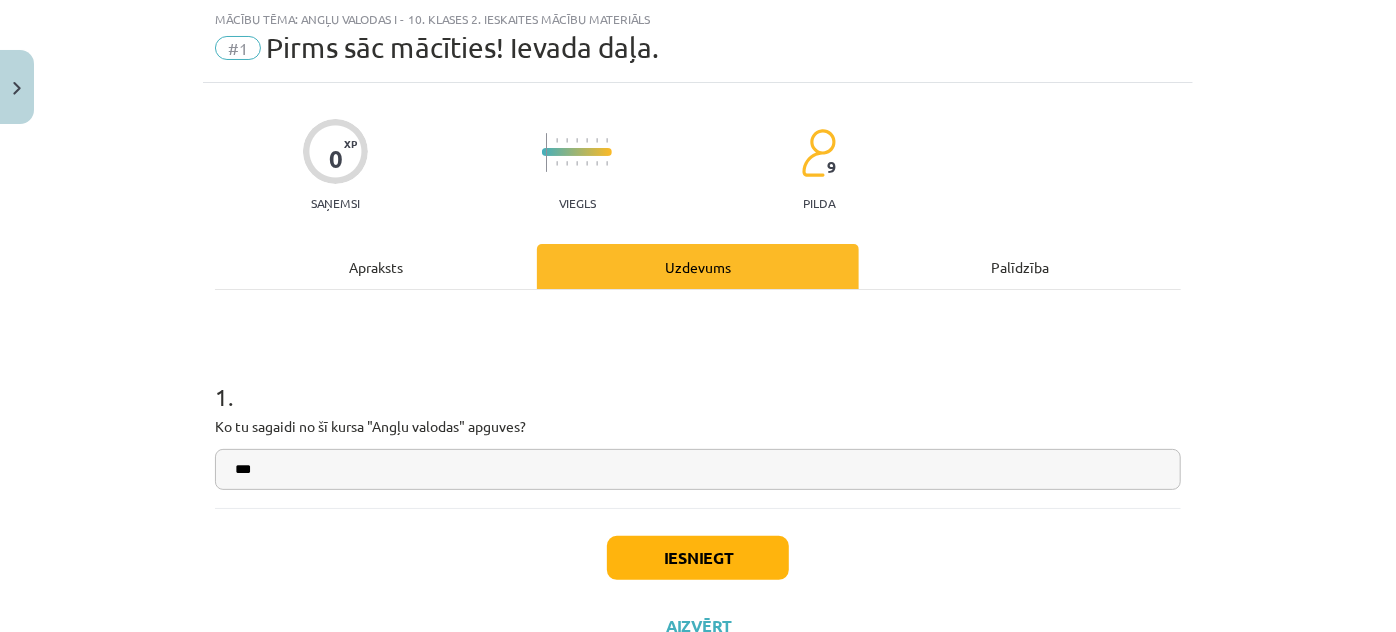 type on "***" 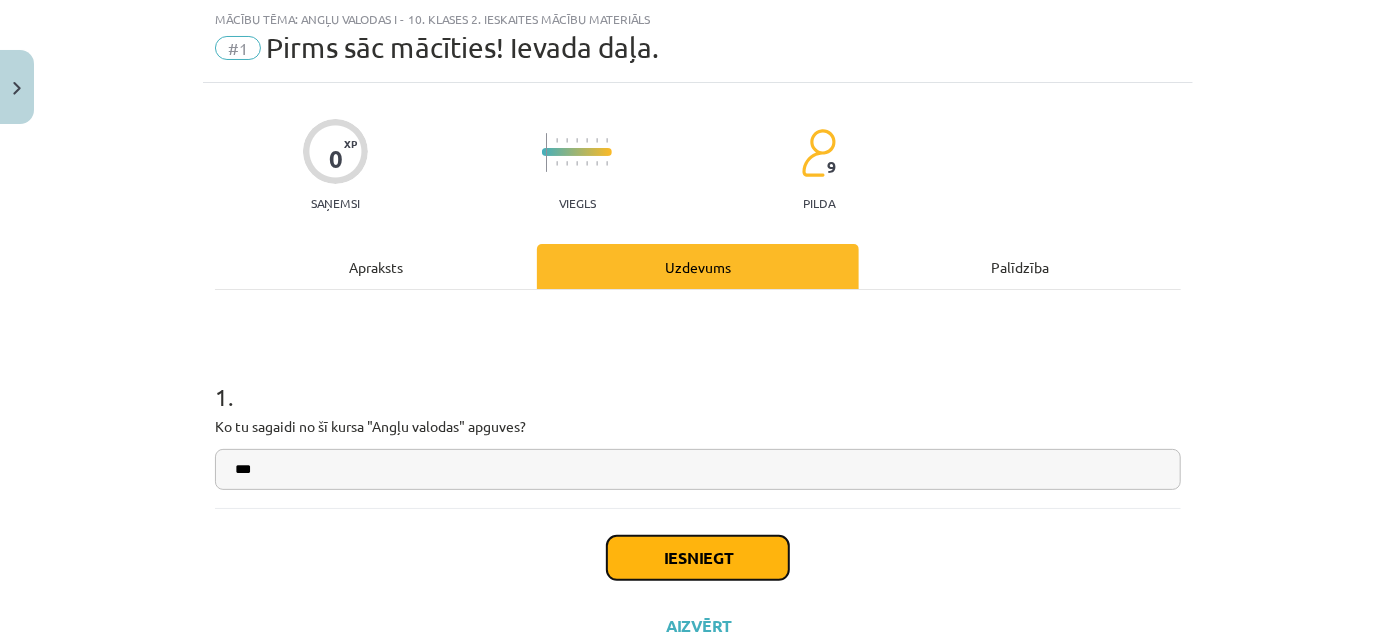 click on "Iesniegt" 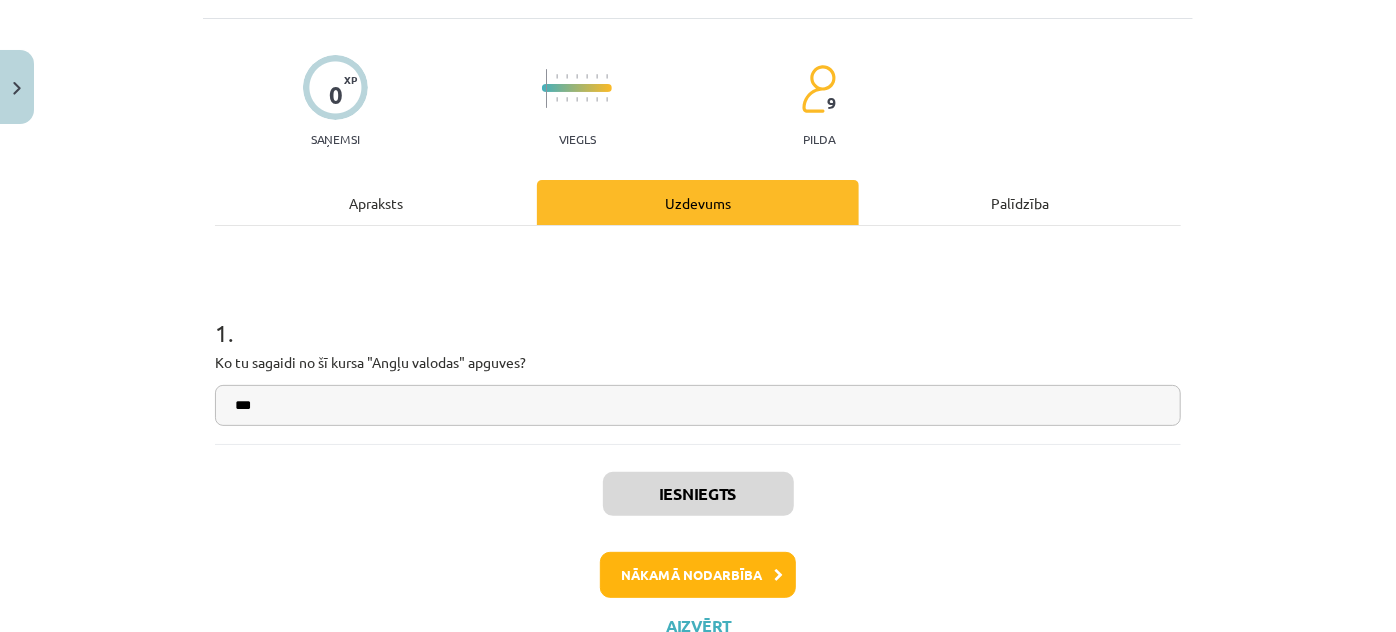scroll, scrollTop: 141, scrollLeft: 0, axis: vertical 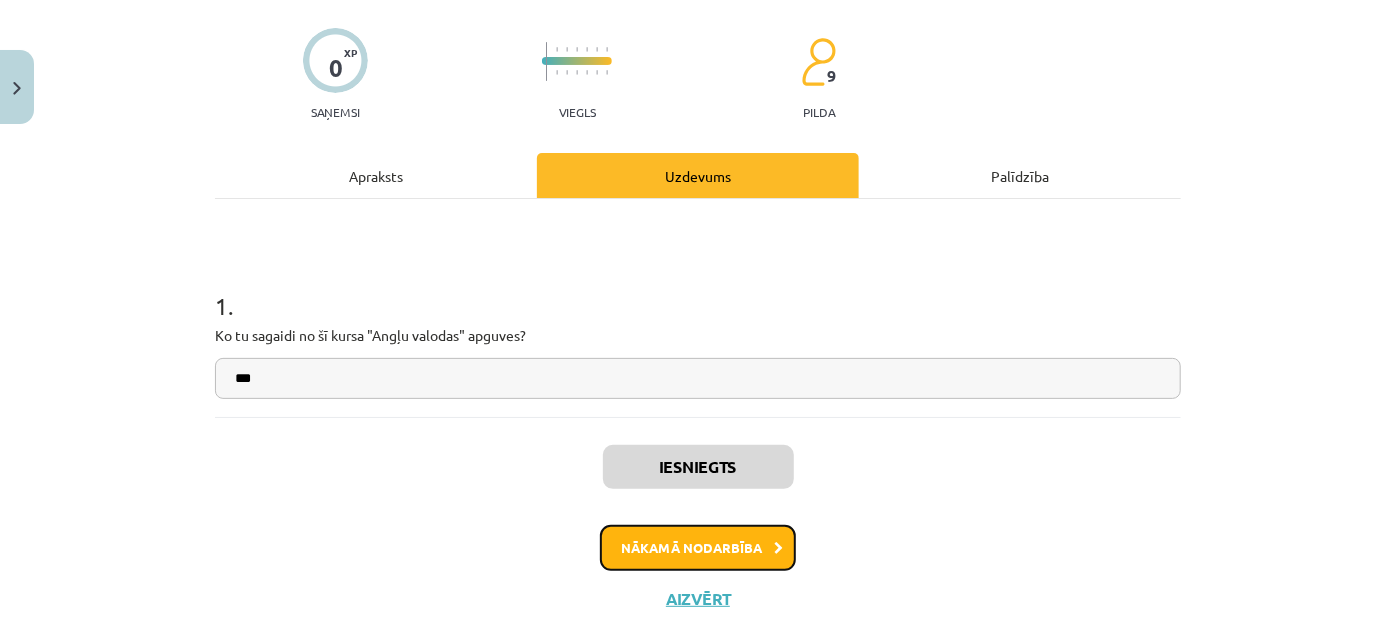 click on "Nākamā nodarbība" 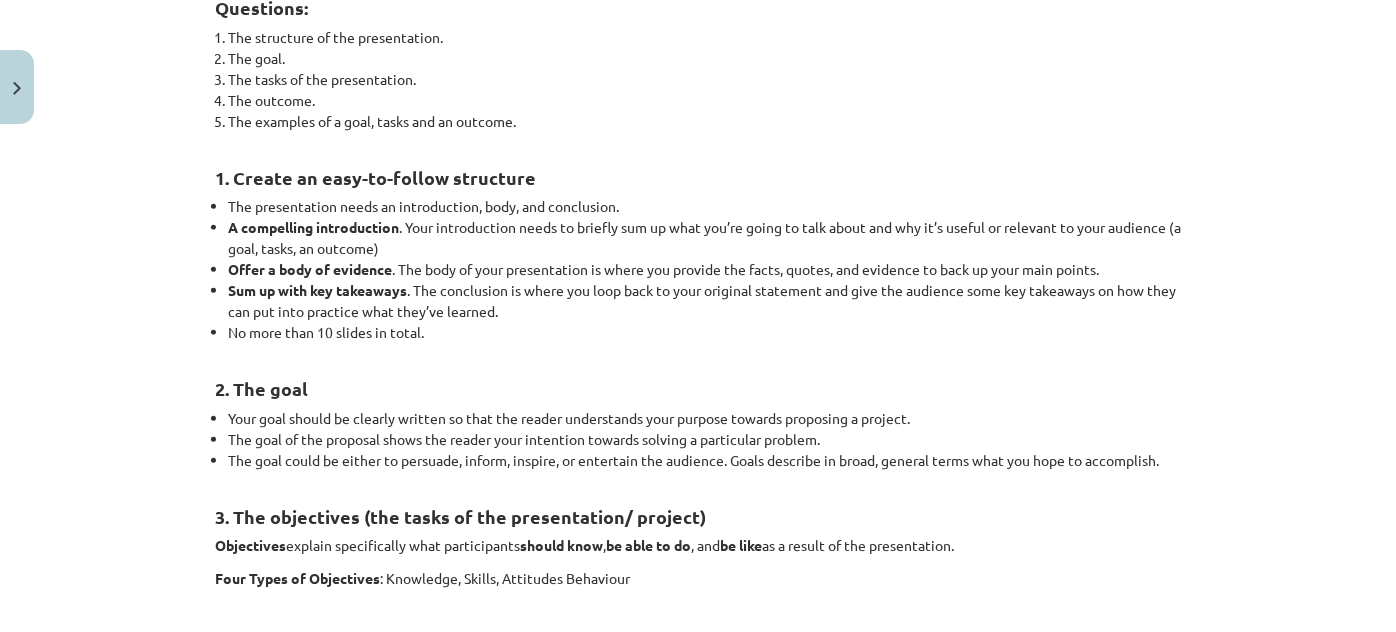 scroll, scrollTop: 224, scrollLeft: 0, axis: vertical 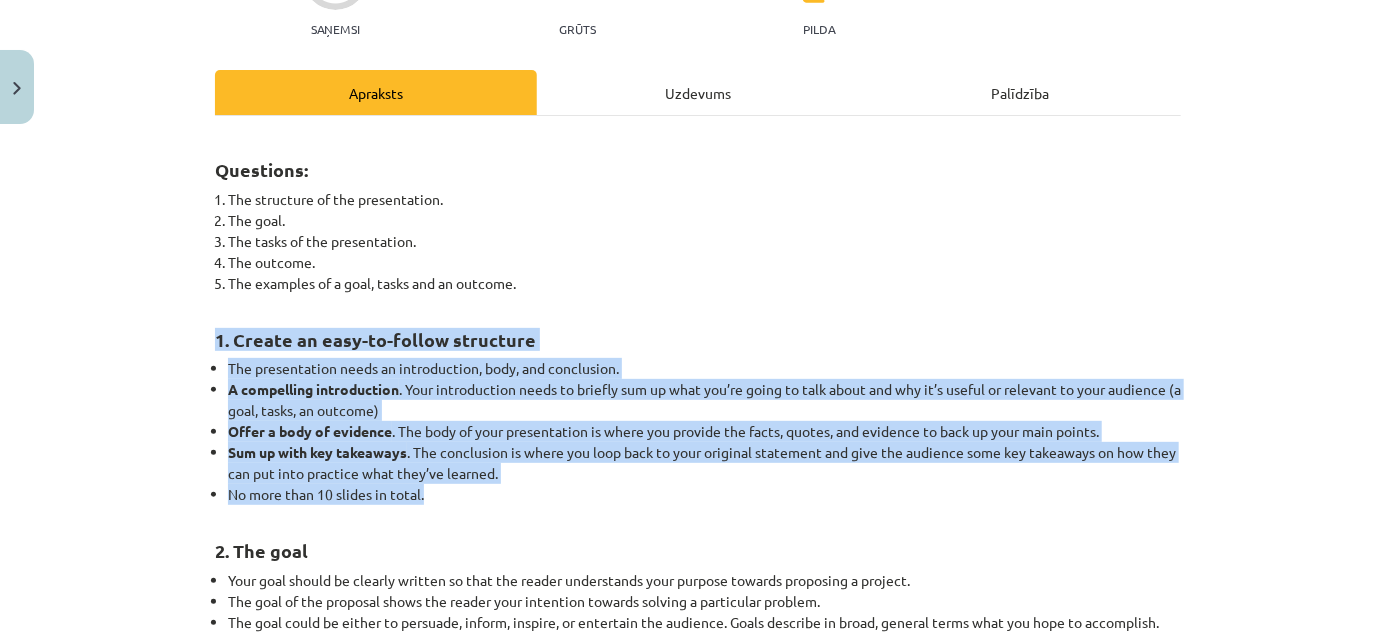 drag, startPoint x: 202, startPoint y: 333, endPoint x: 455, endPoint y: 490, distance: 297.75494 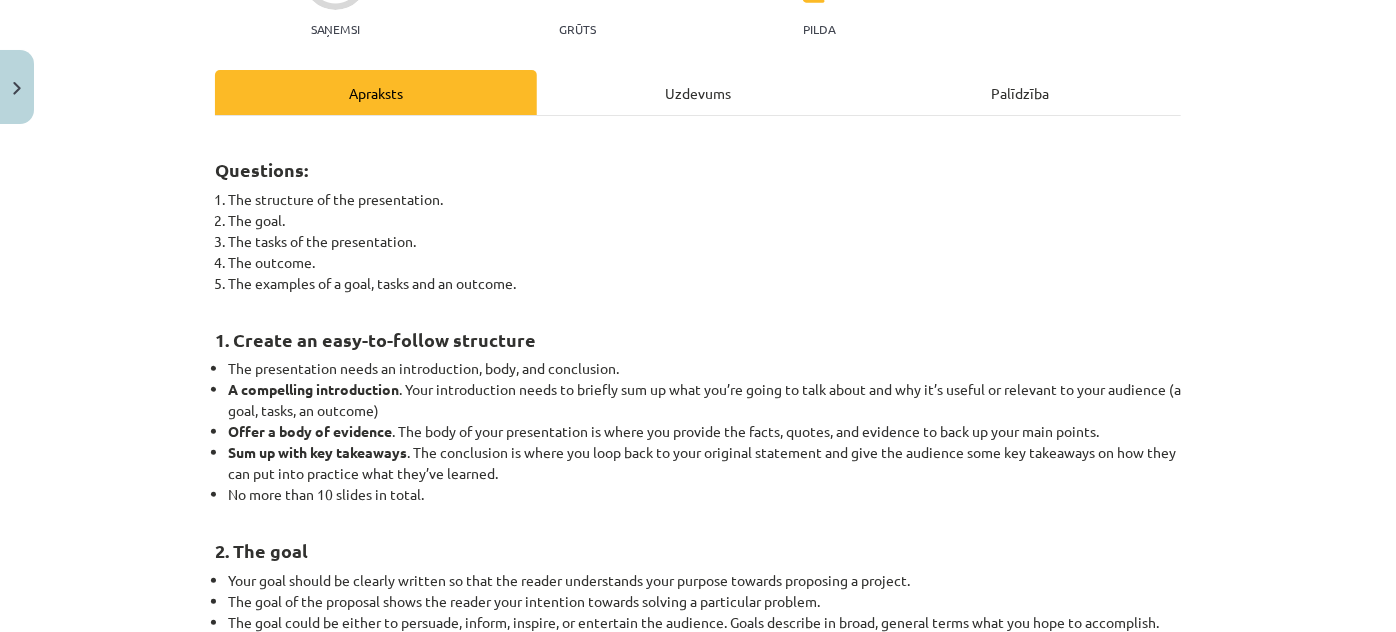 click on "The goal." 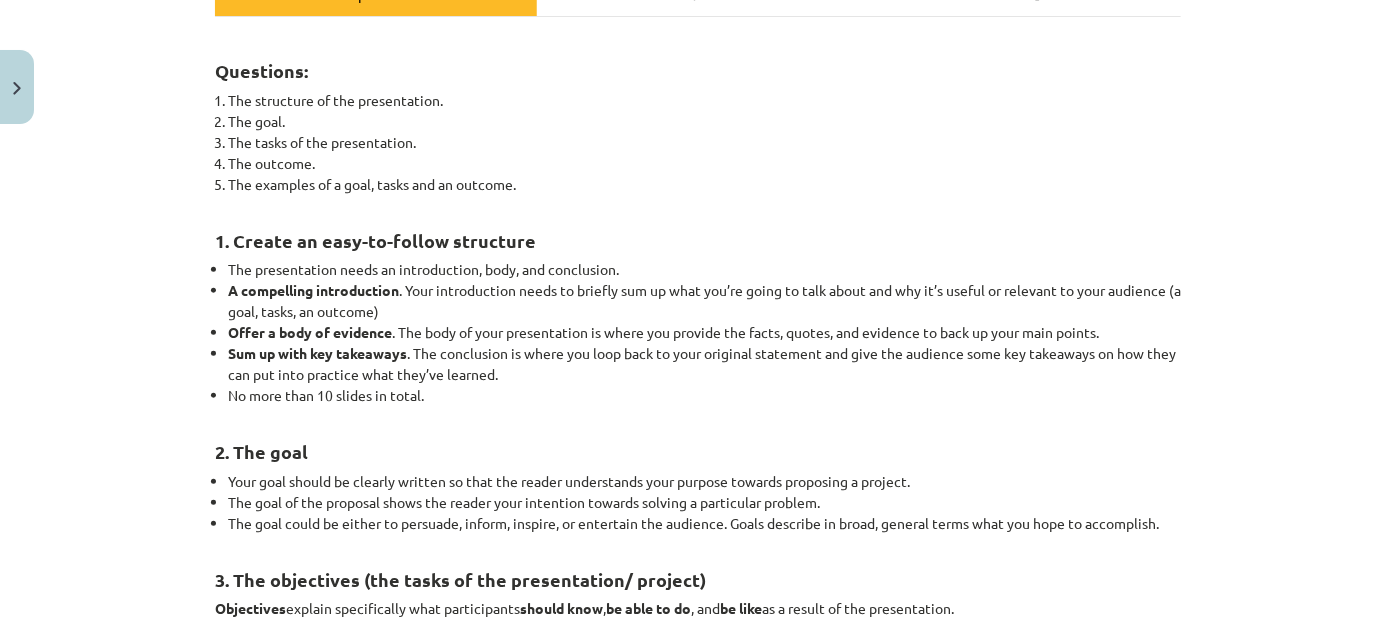 scroll, scrollTop: 405, scrollLeft: 0, axis: vertical 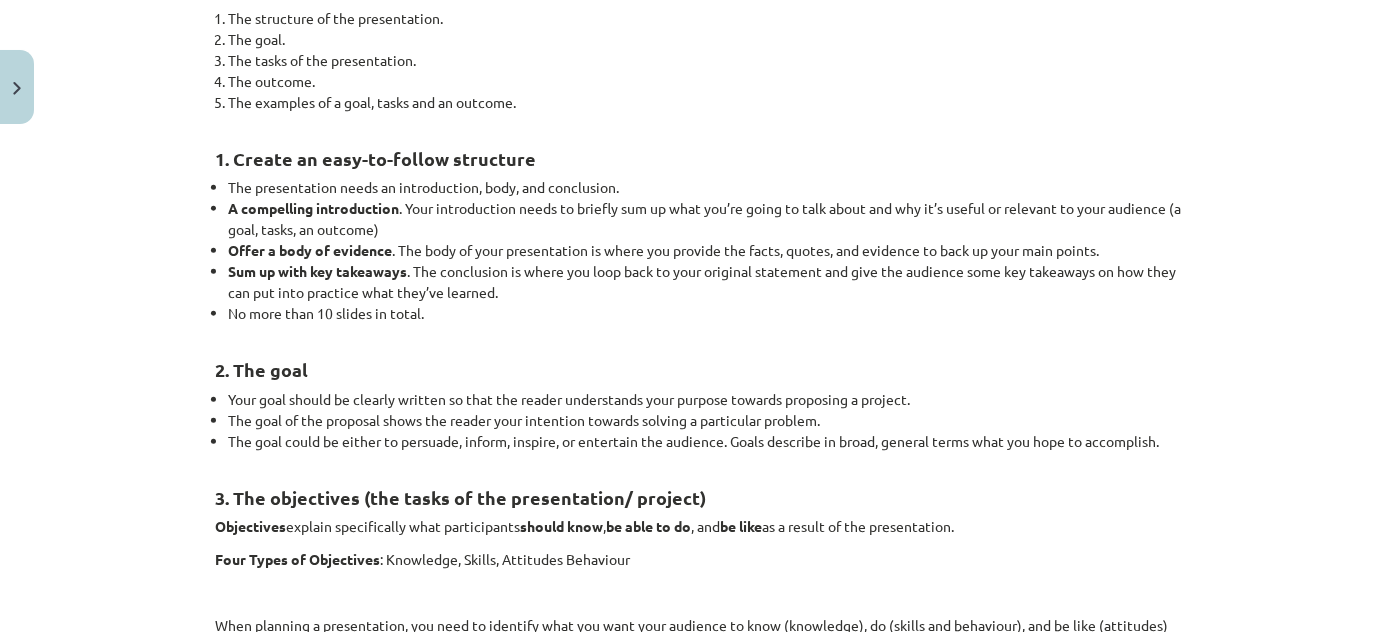 click on "Mācību tēma: Angļu valodas i - 10. klases 2. ieskaites mācību materiāls #2 Prezentācijas veidošana par noteikto tēmu un noslēguma tests 100 XP Saņemsi Grūts 9 pilda Apraksts Uzdevums Palīdzība Questions:
The structure of the presentation.
The goal.
The tasks of the presentation.
The outcome.
The examples of a goal, tasks and an outcome.
1. Create an easy-to-follow structure
The presentation needs an introduction, body, and conclusion.
A compelling introduction . Your introduction needs to briefly sum up what you’re going to talk about and why it’s useful or relevant to your audience (a goal, tasks, an outcome)
Offer a body of evidence . The body of your presentation is where you provide the facts, quotes, and evidence to back up your main points.
Sum up with key takeaways . The conclusion is where you loop back to your original statement and give the audience some key takeaways on how they can put into practice what they’ve learned." 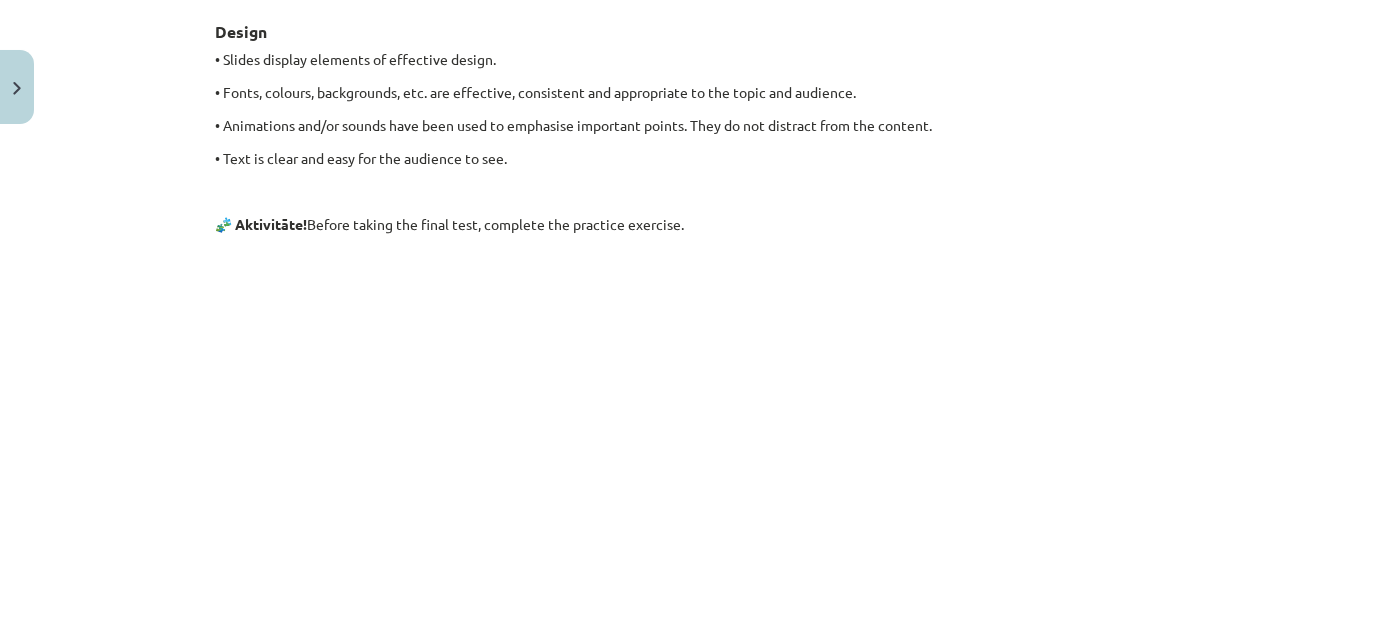 scroll, scrollTop: 2314, scrollLeft: 0, axis: vertical 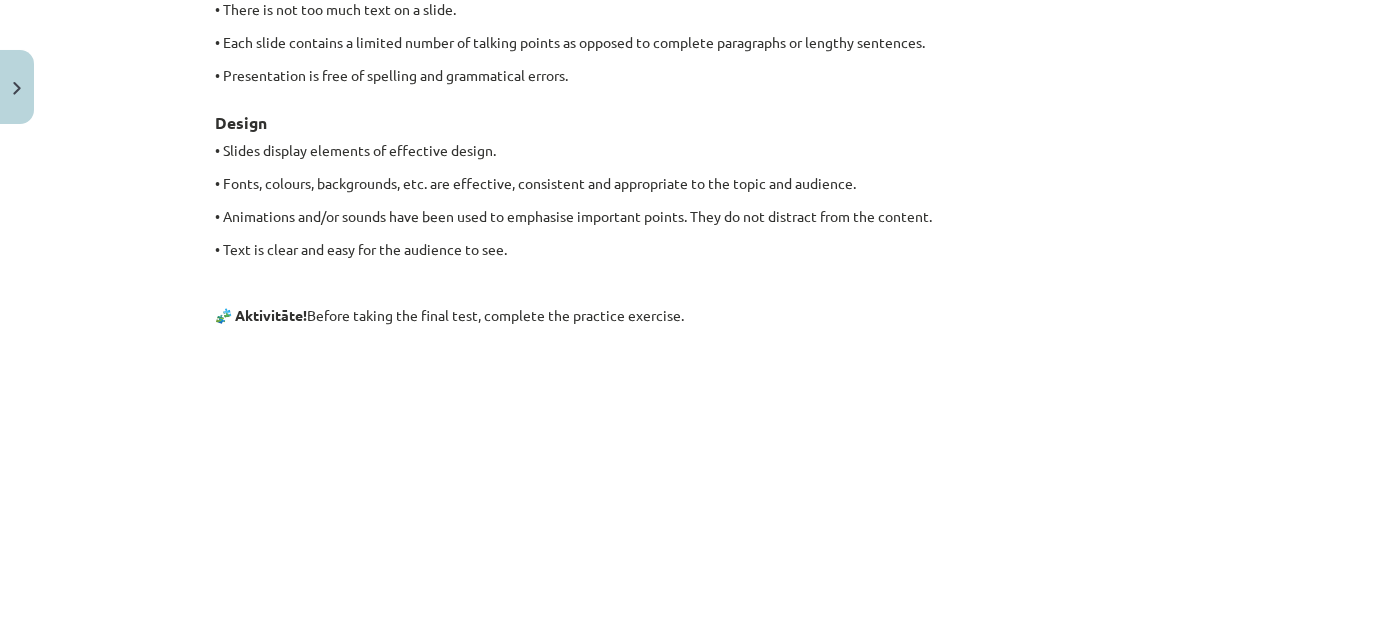 drag, startPoint x: 234, startPoint y: 311, endPoint x: 684, endPoint y: 319, distance: 450.0711 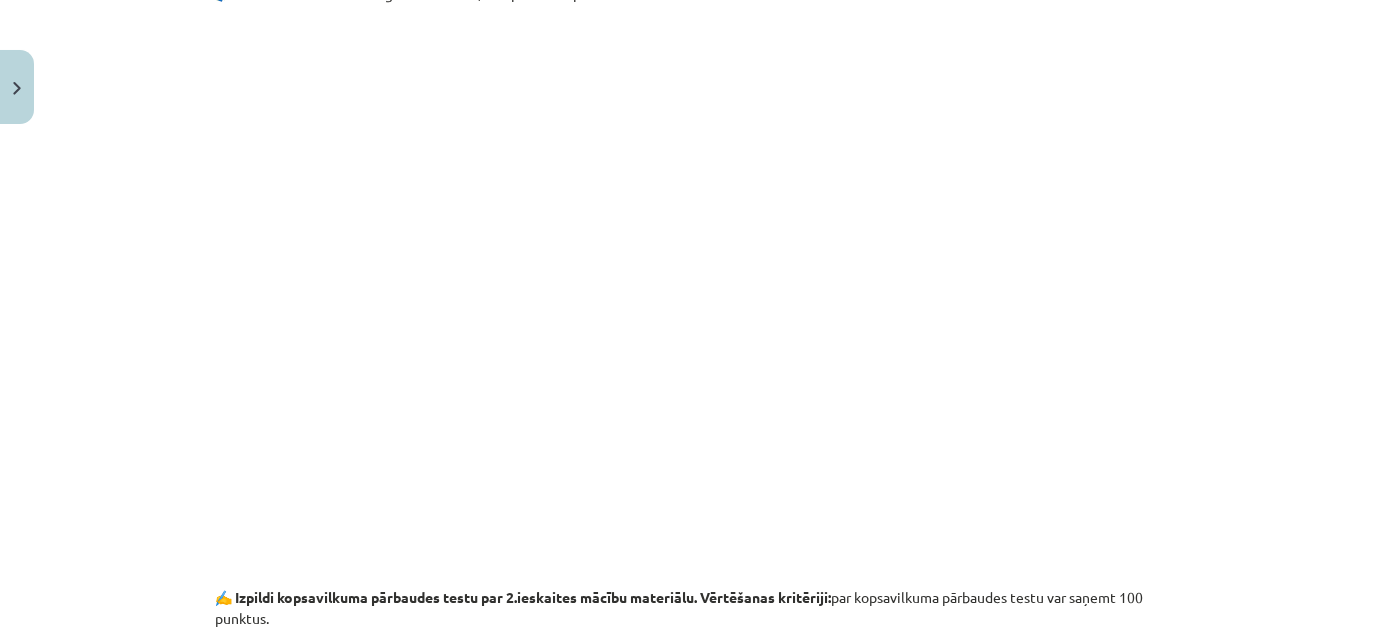 scroll, scrollTop: 2678, scrollLeft: 0, axis: vertical 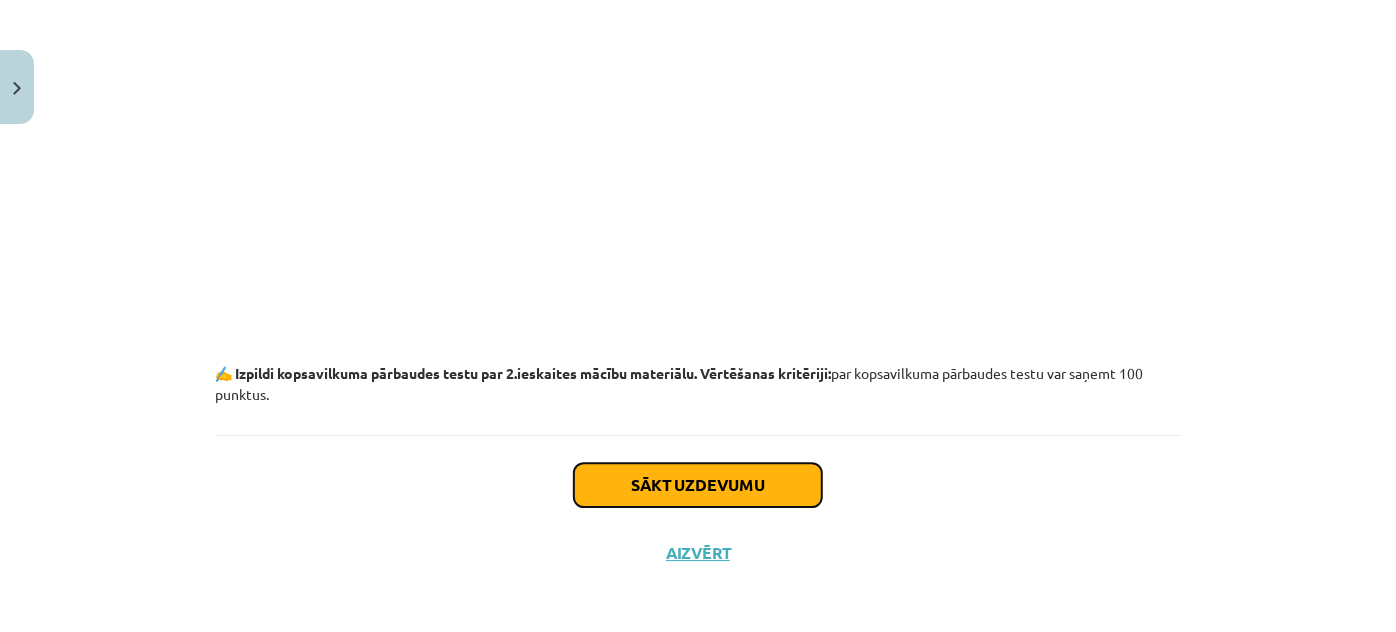 click on "Sākt uzdevumu" 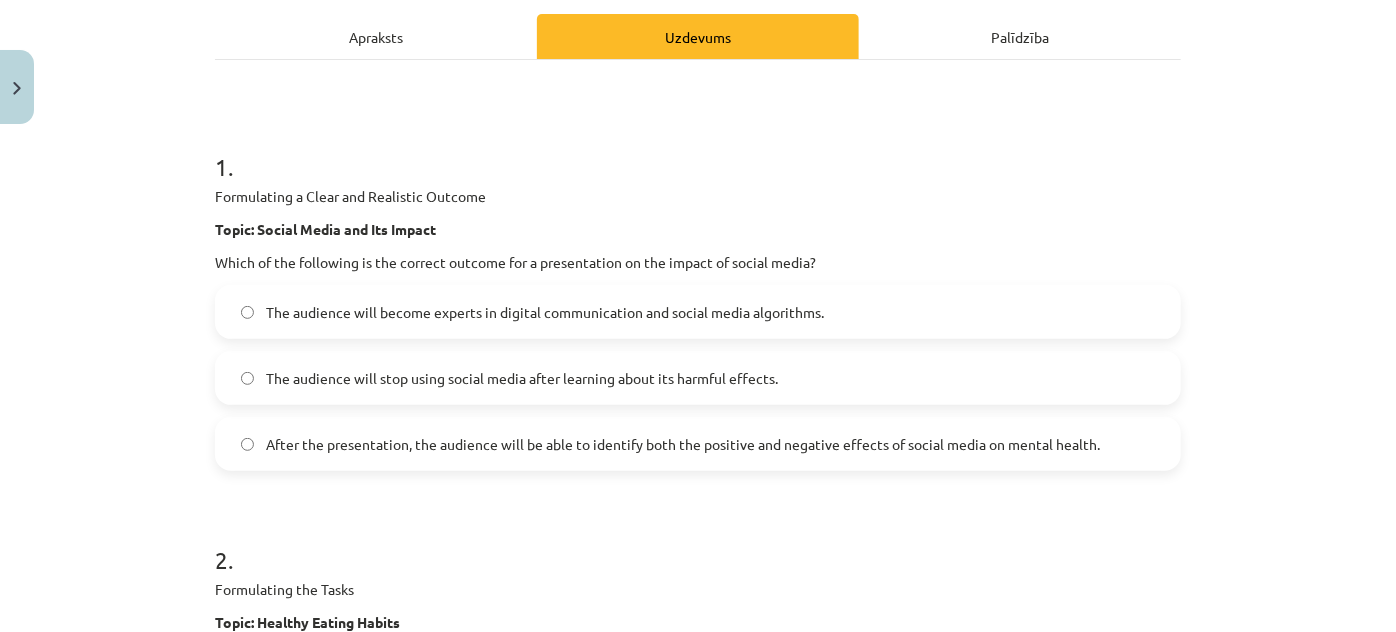 scroll, scrollTop: 322, scrollLeft: 0, axis: vertical 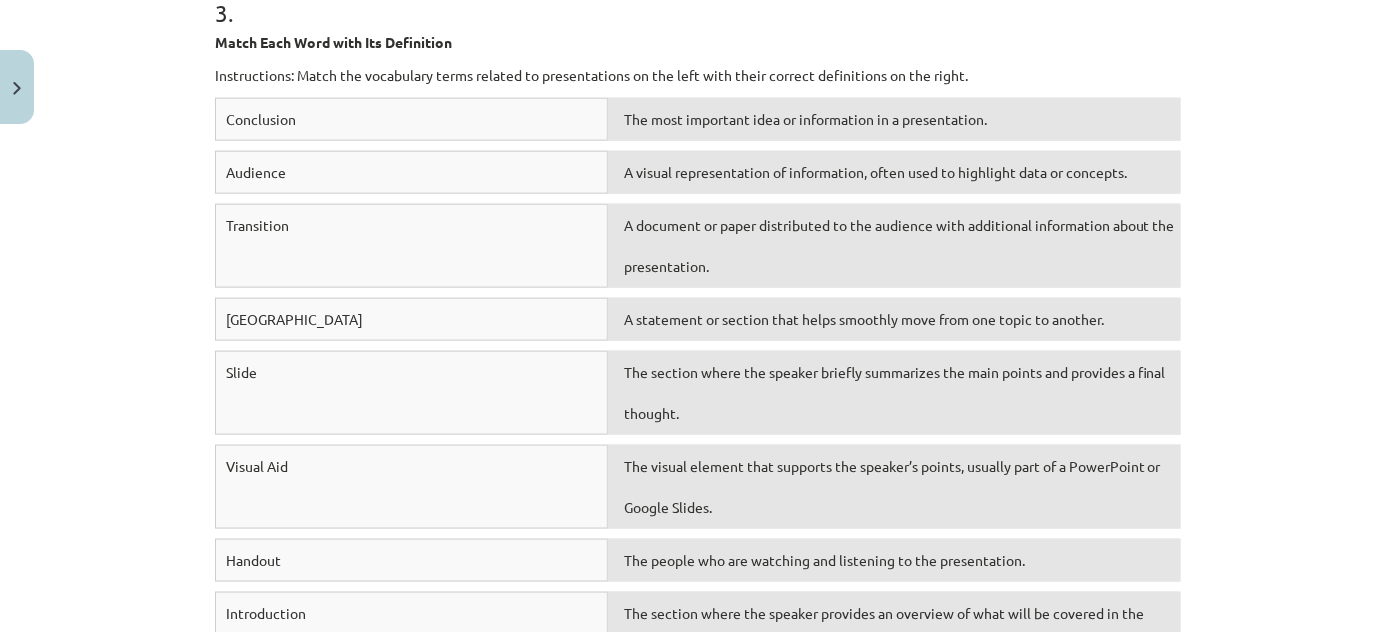 drag, startPoint x: 338, startPoint y: 116, endPoint x: 360, endPoint y: 179, distance: 66.730804 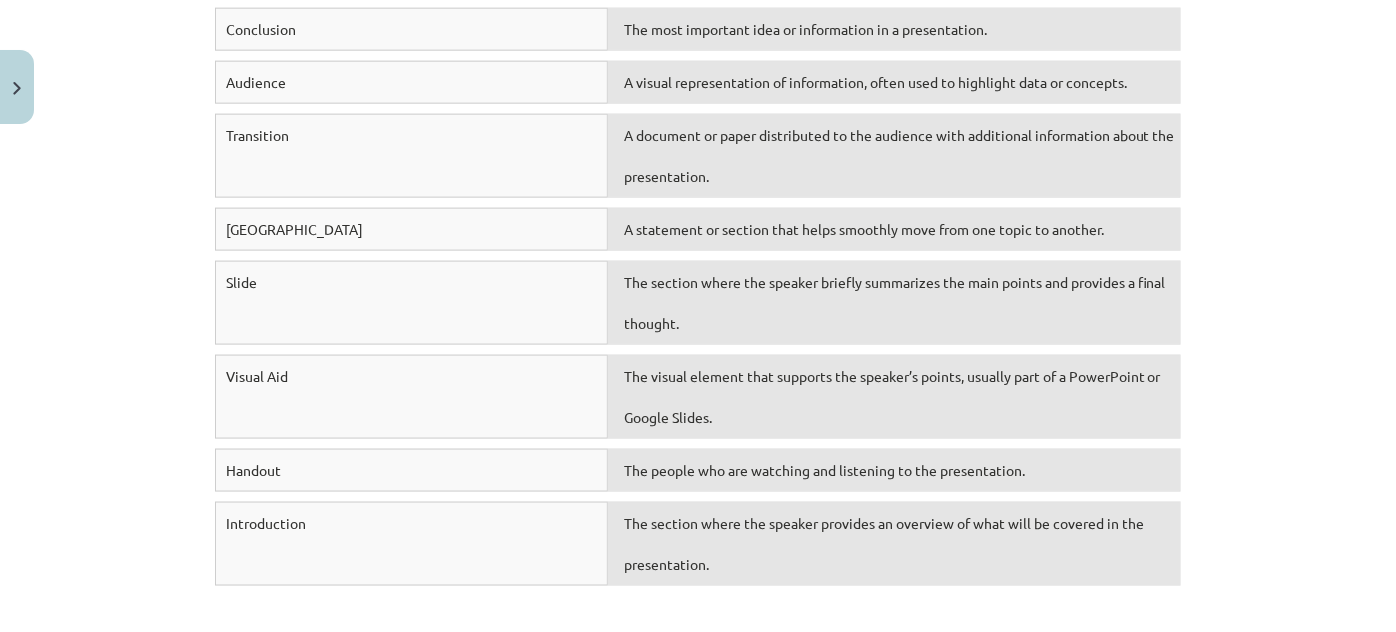 scroll, scrollTop: 959, scrollLeft: 0, axis: vertical 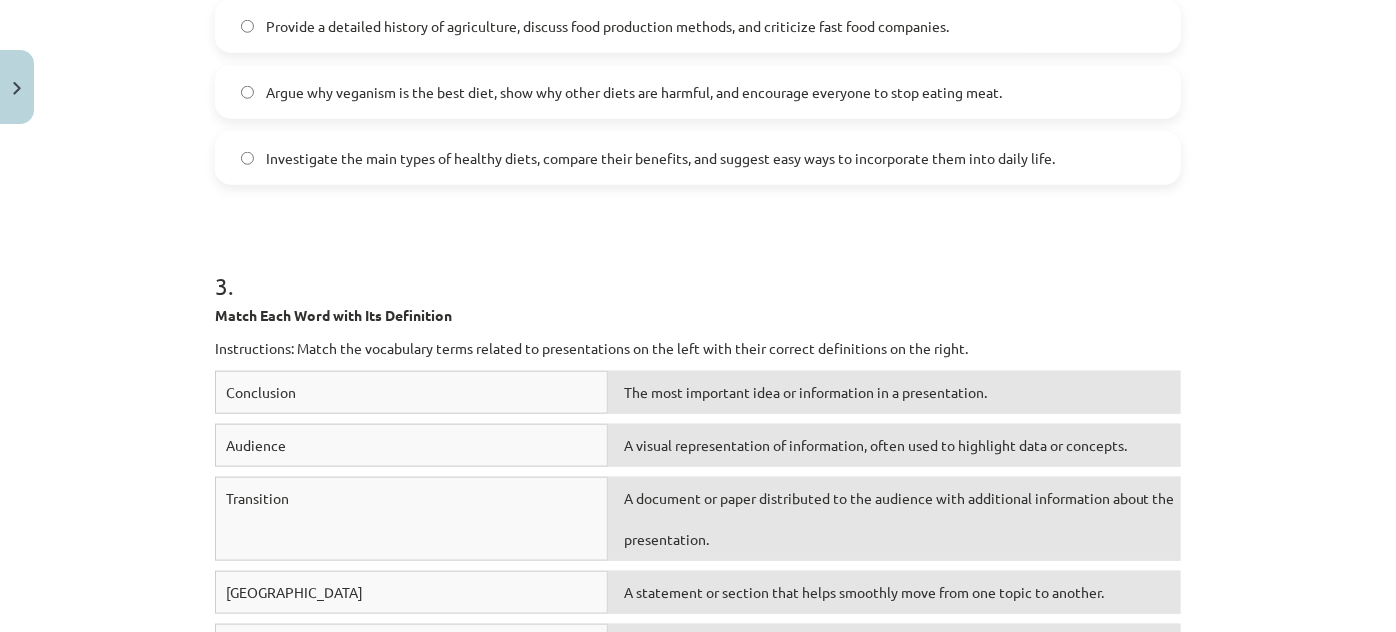 drag, startPoint x: 364, startPoint y: 393, endPoint x: 449, endPoint y: 422, distance: 89.81091 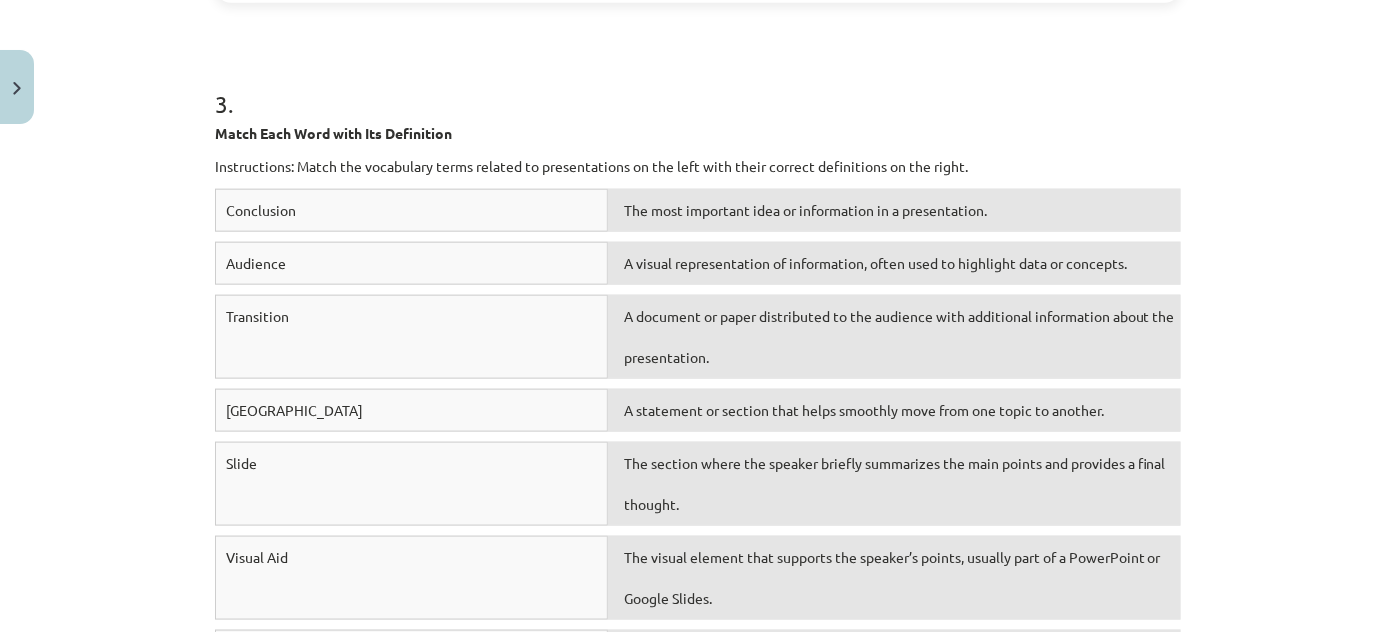 scroll, scrollTop: 1232, scrollLeft: 0, axis: vertical 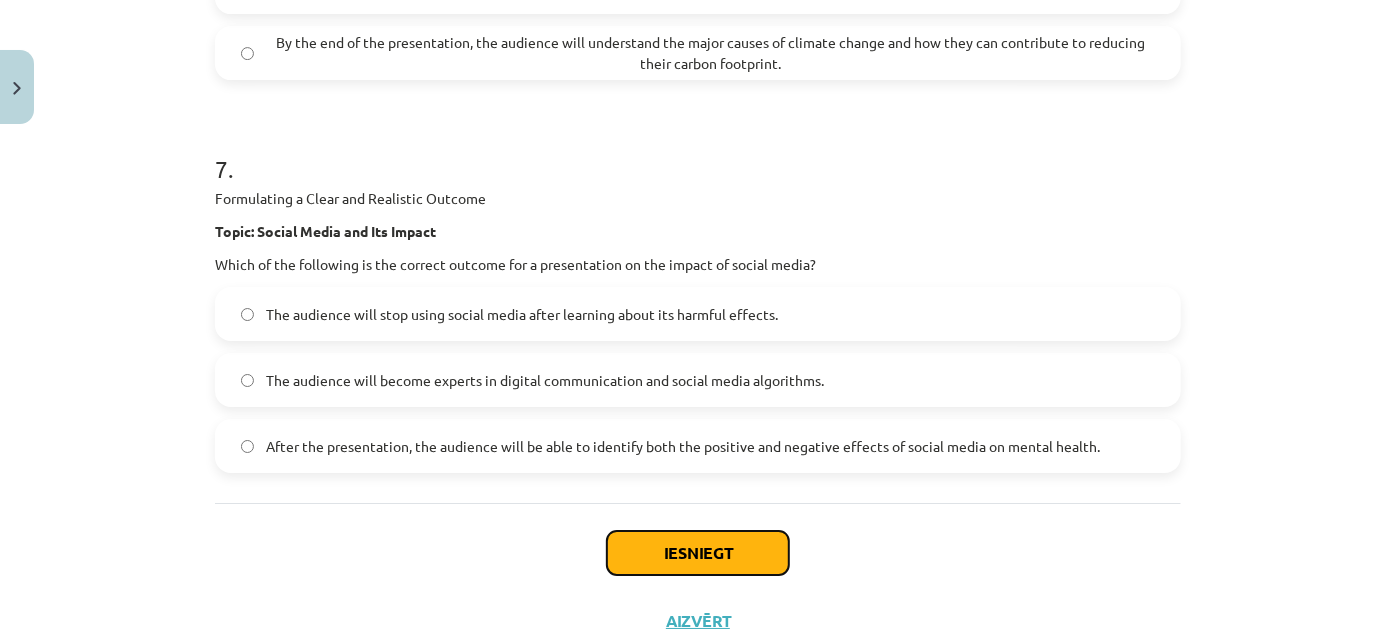 click on "Iesniegt" 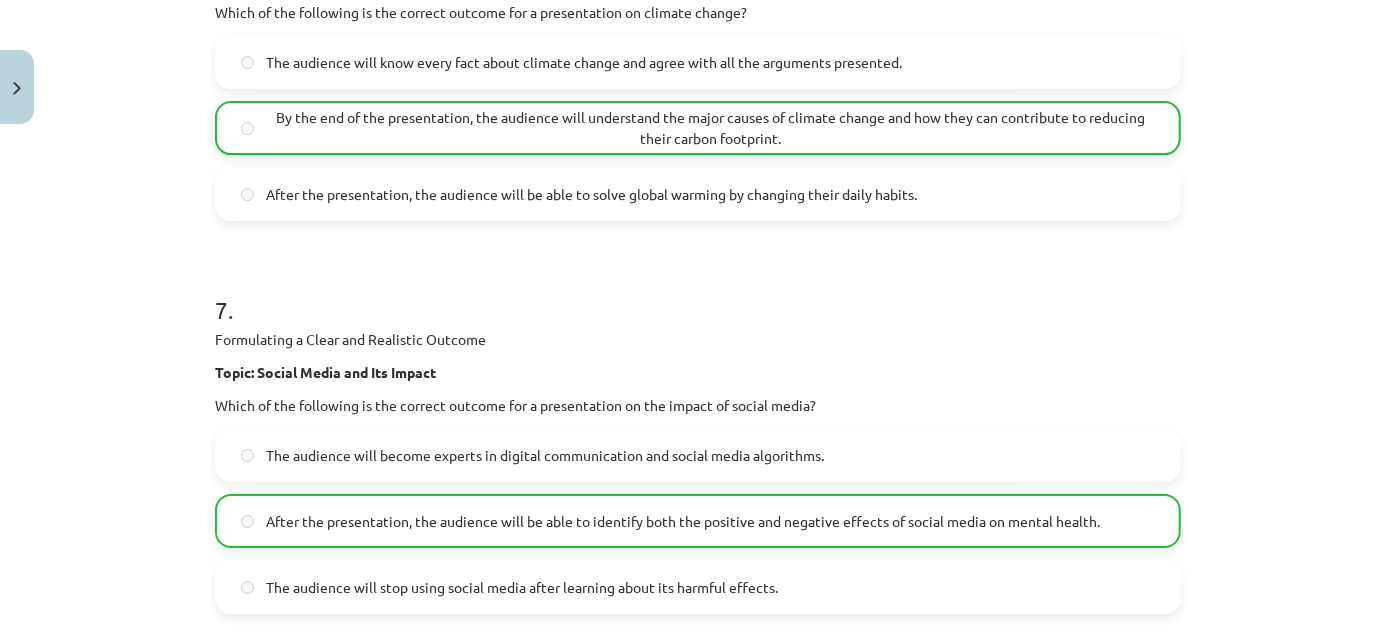 scroll, scrollTop: 3544, scrollLeft: 0, axis: vertical 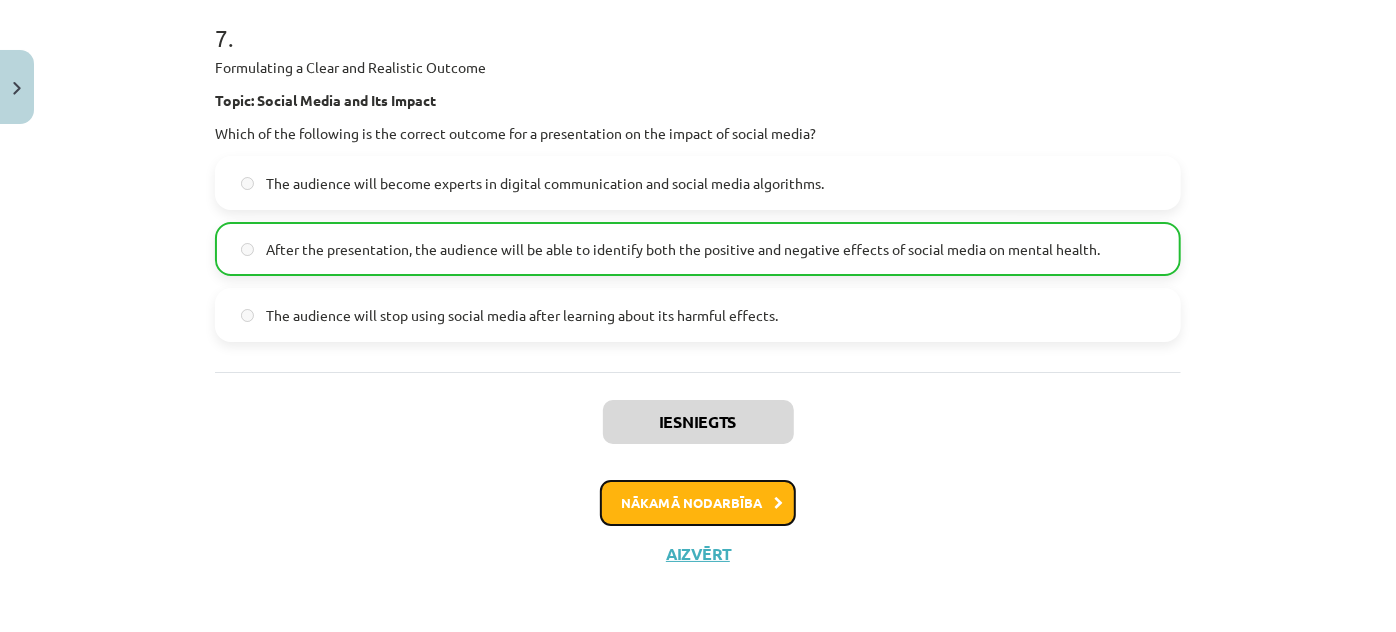 click on "Nākamā nodarbība" 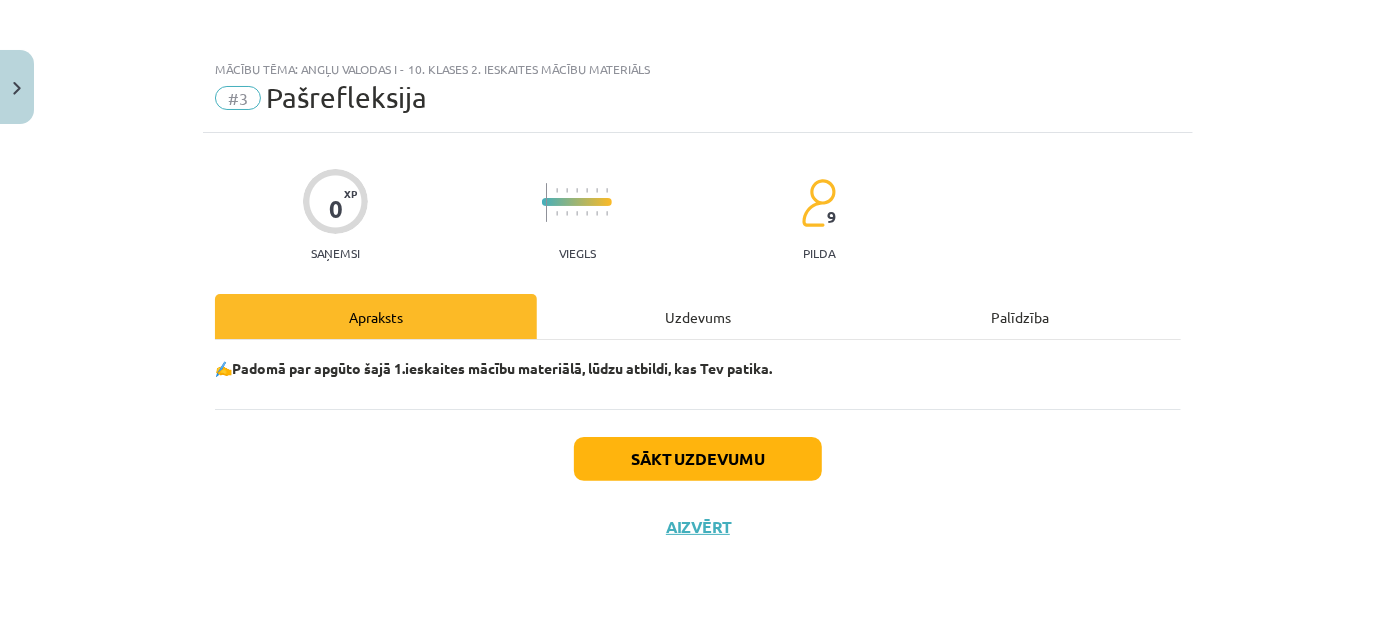 scroll, scrollTop: 0, scrollLeft: 0, axis: both 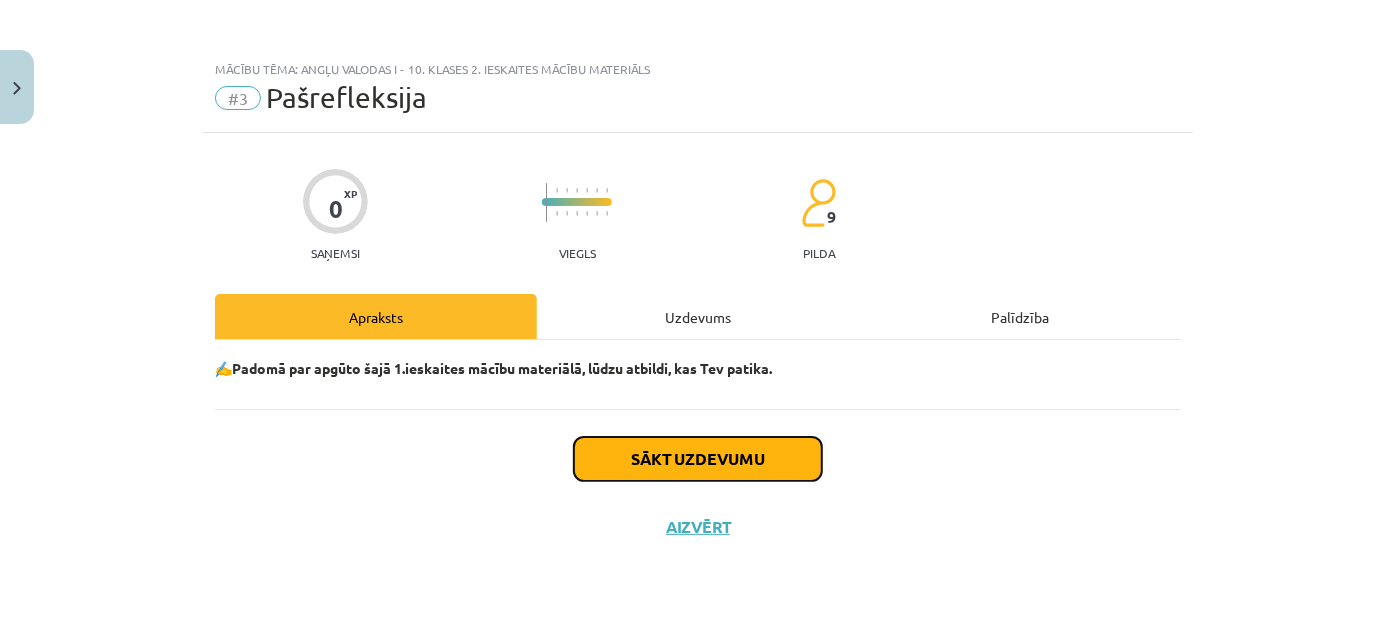 click on "Sākt uzdevumu" 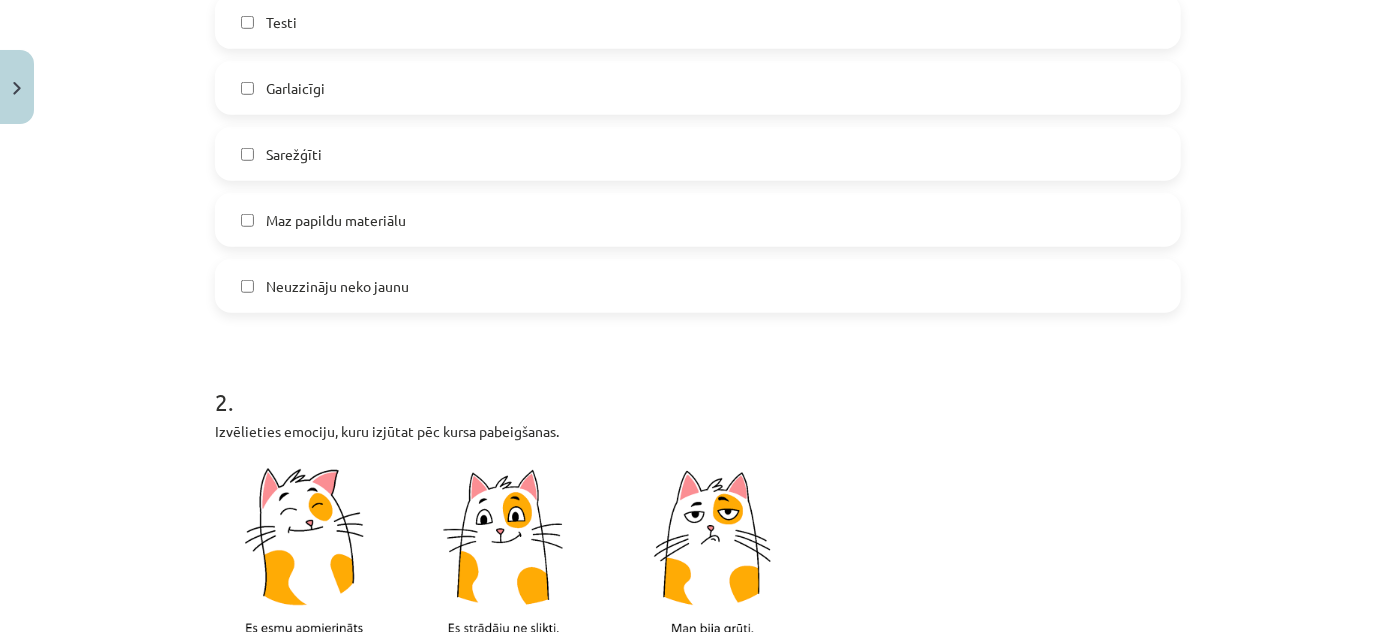 scroll, scrollTop: 181, scrollLeft: 0, axis: vertical 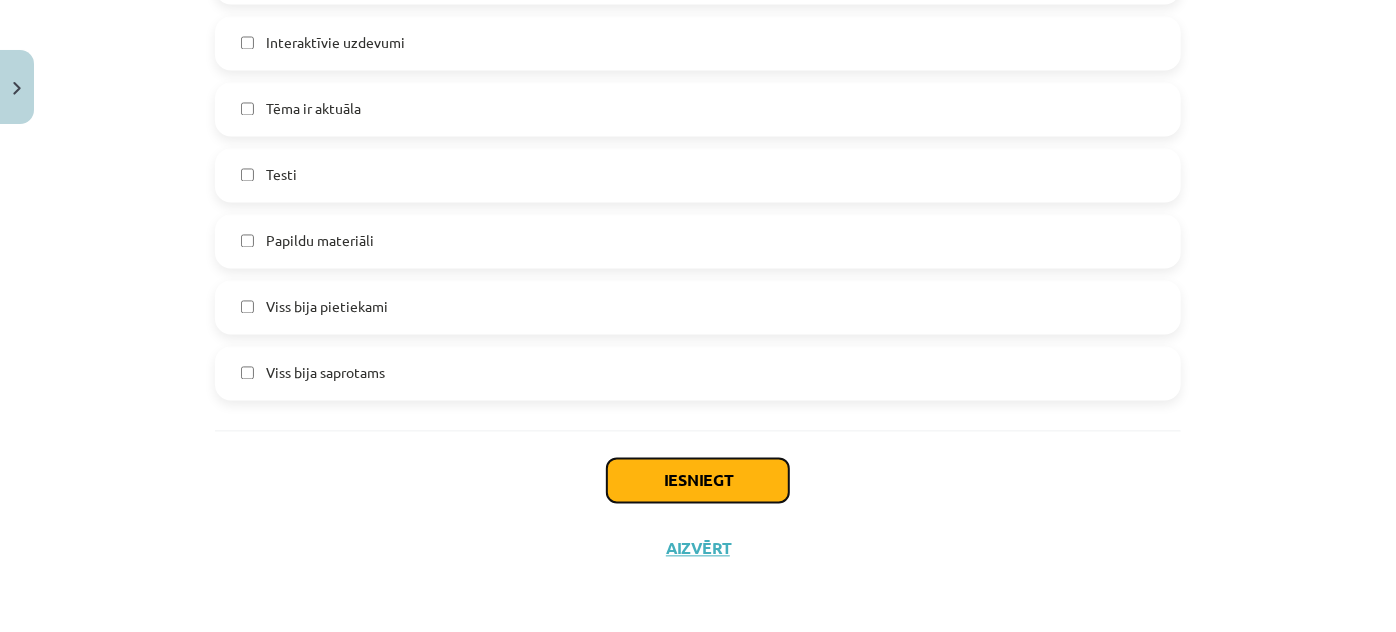click on "Iesniegt" 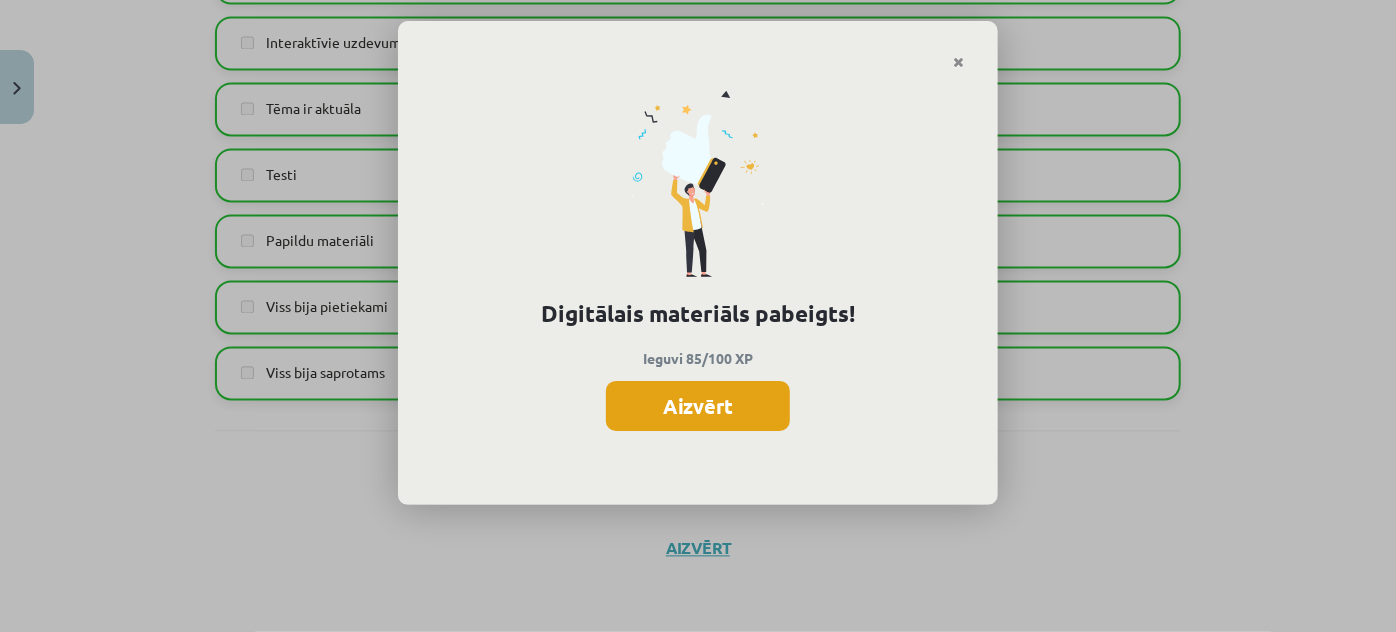 click on "Aizvērt" 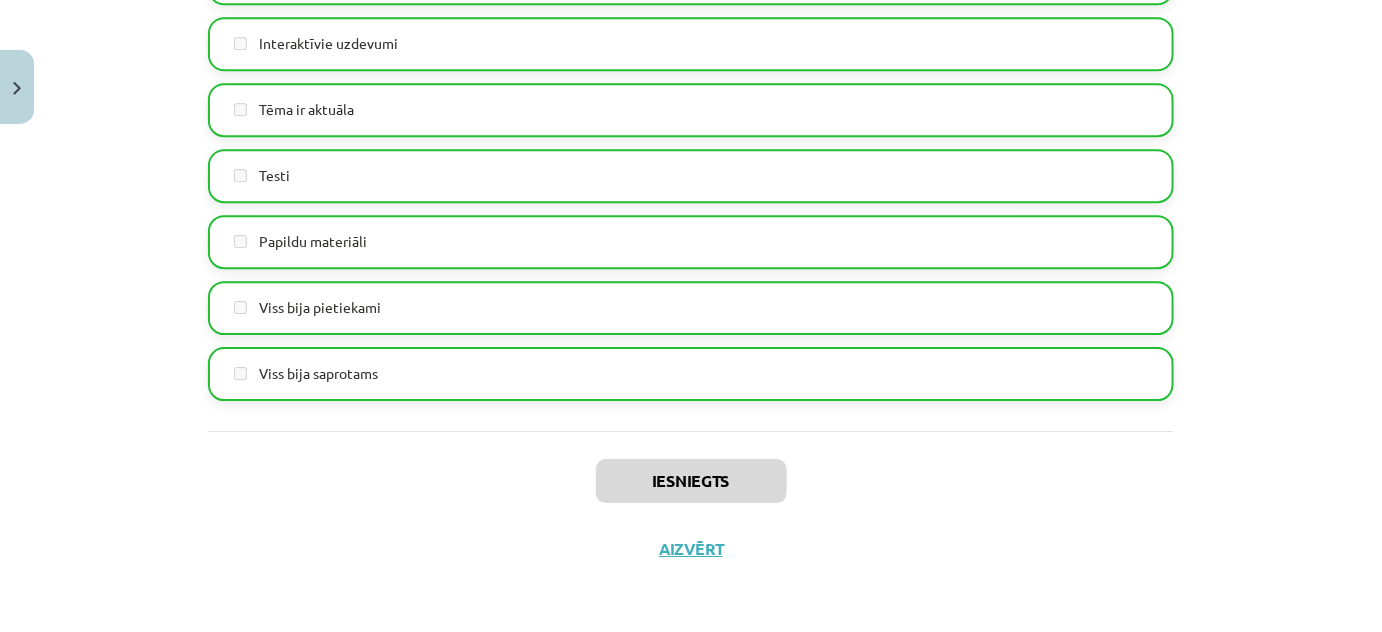 scroll, scrollTop: 0, scrollLeft: 0, axis: both 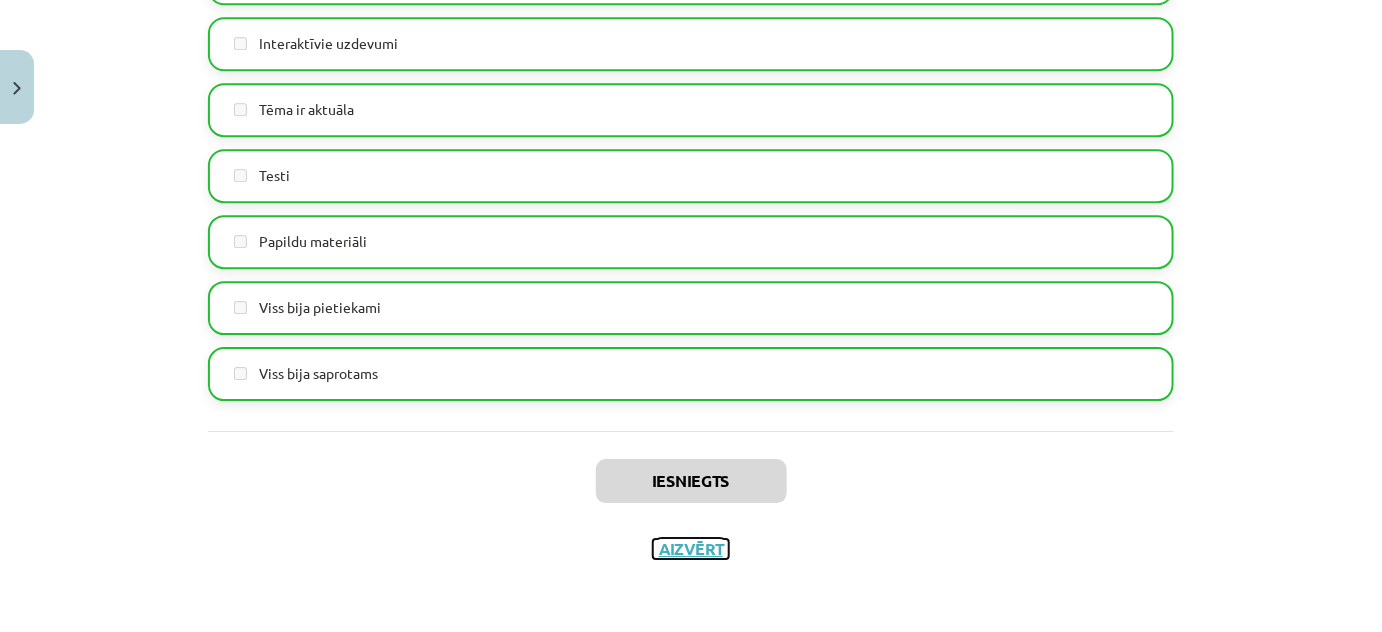 click on "Aizvērt" 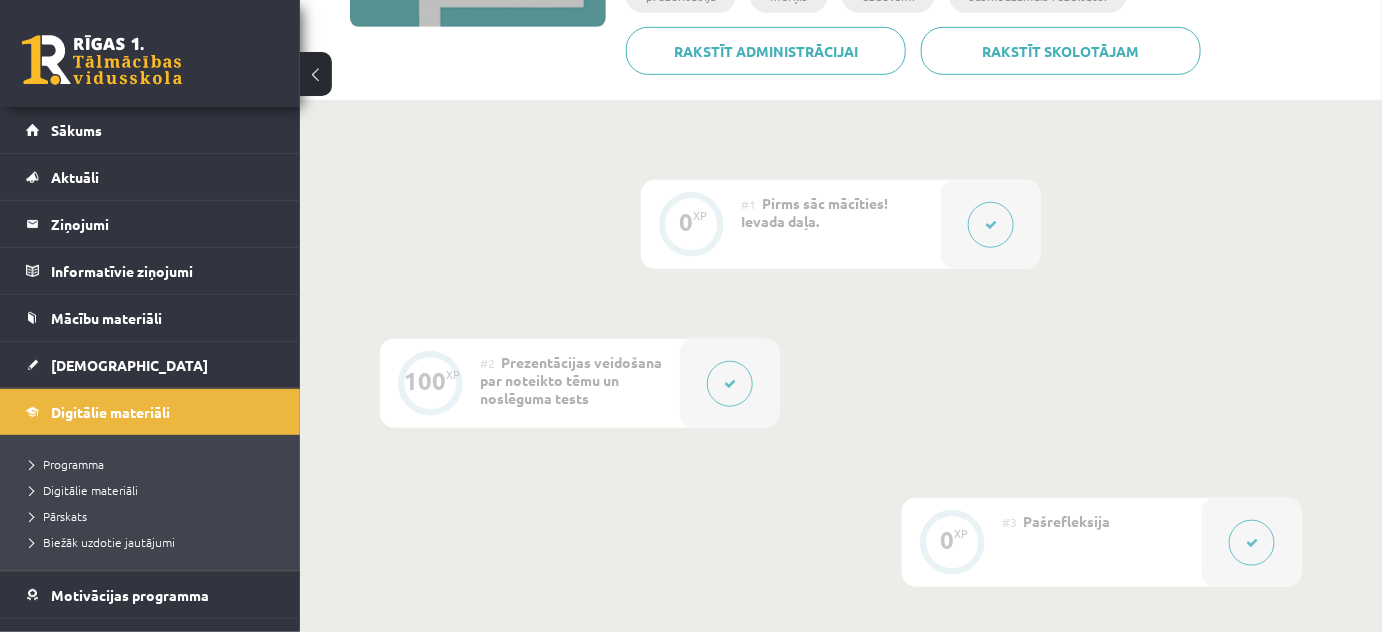 scroll, scrollTop: 0, scrollLeft: 0, axis: both 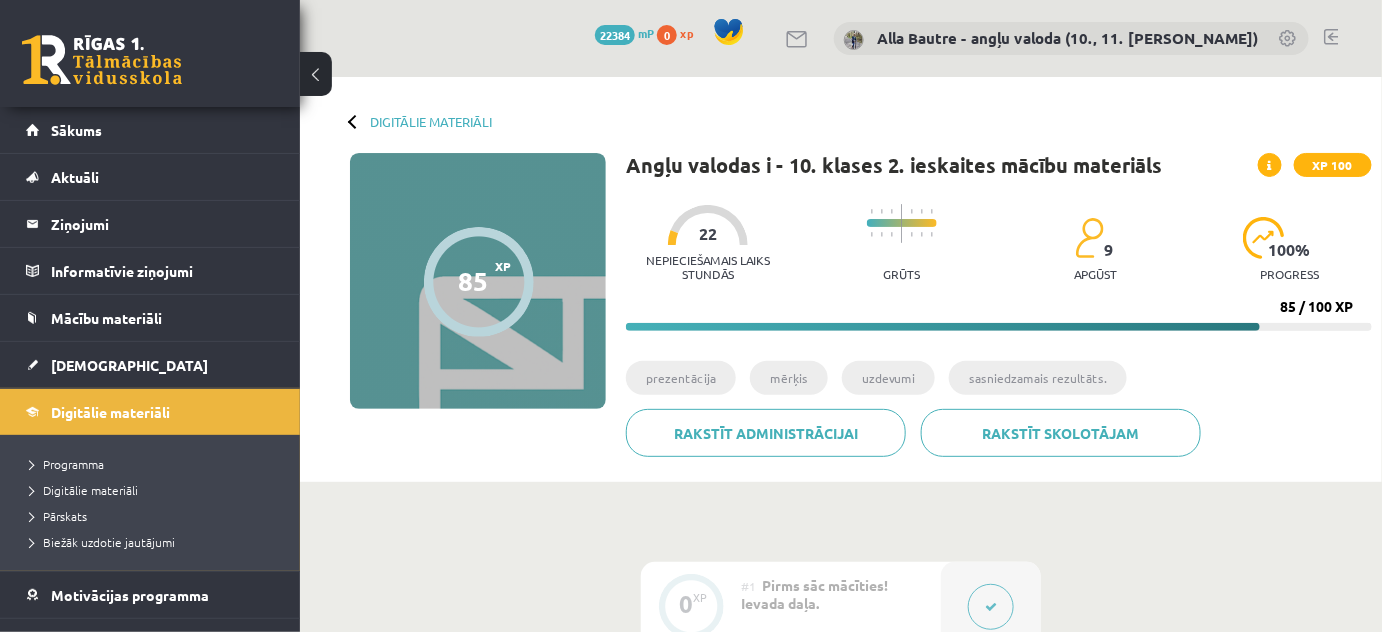 click at bounding box center (1331, 37) 